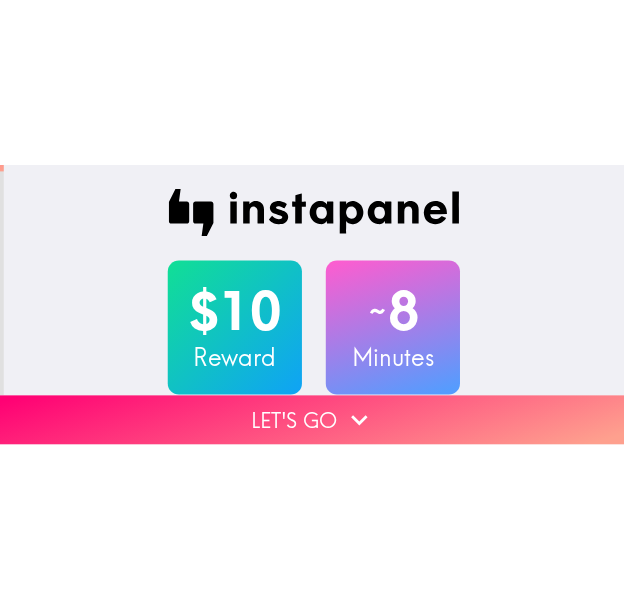 scroll, scrollTop: 0, scrollLeft: 0, axis: both 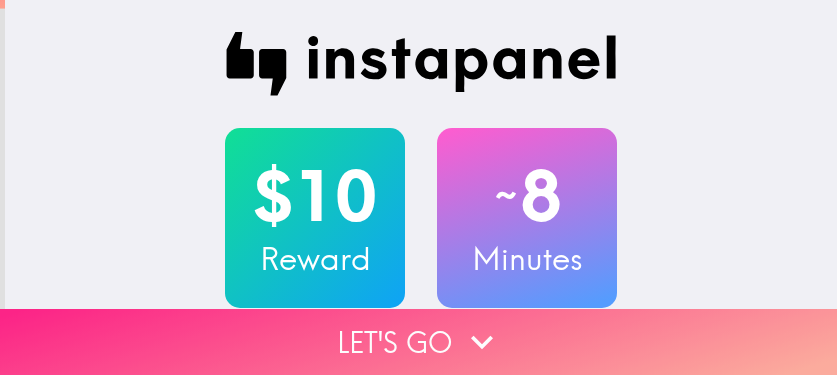 click on "Let's go" at bounding box center (418, 342) 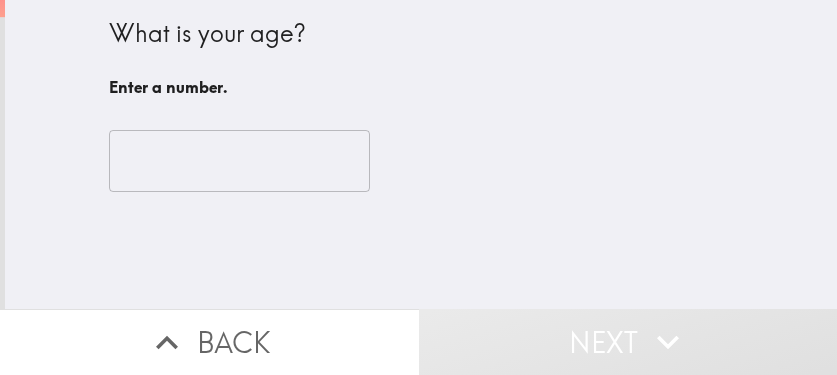 type 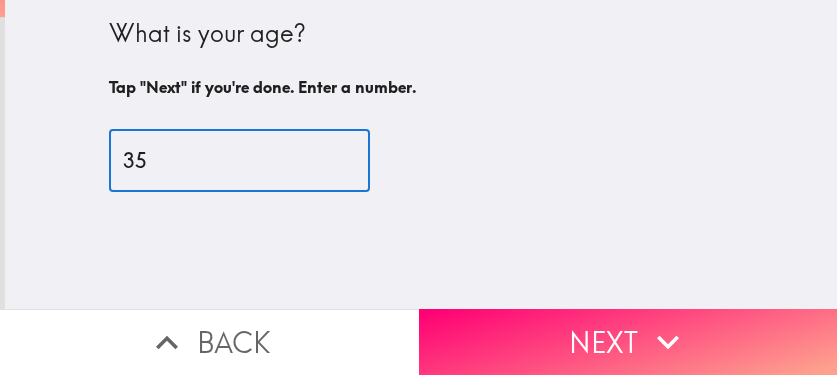 type on "35" 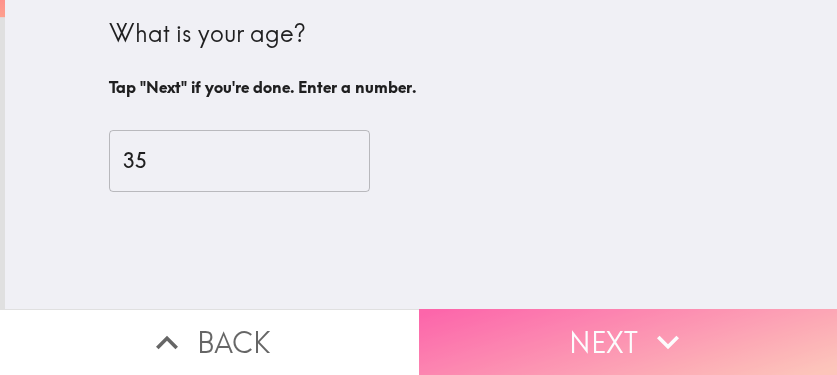 click on "Next" at bounding box center (628, 342) 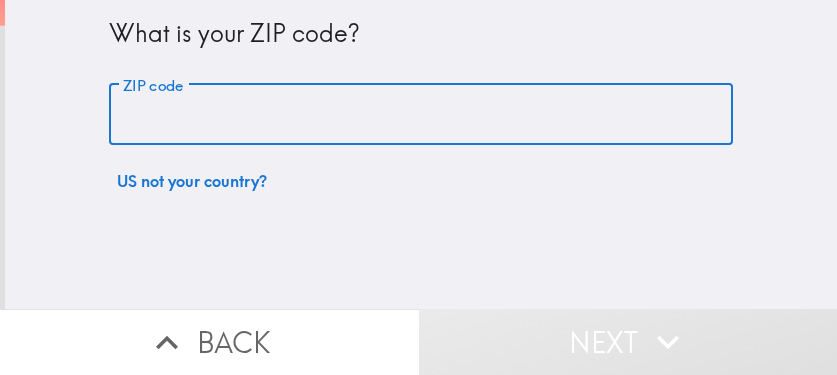 click on "ZIP code" at bounding box center (421, 115) 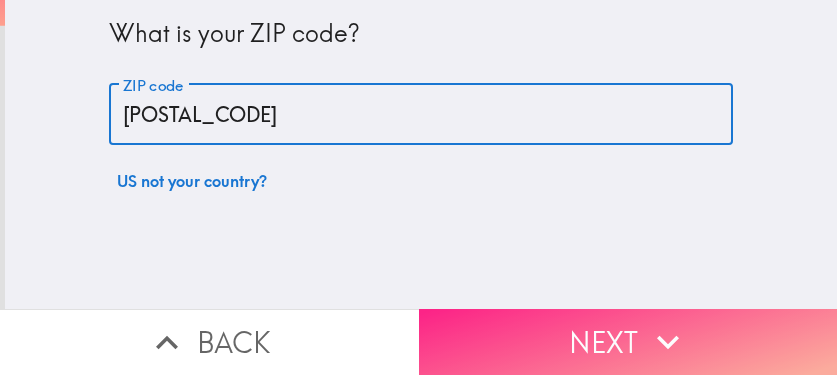 type on "33604" 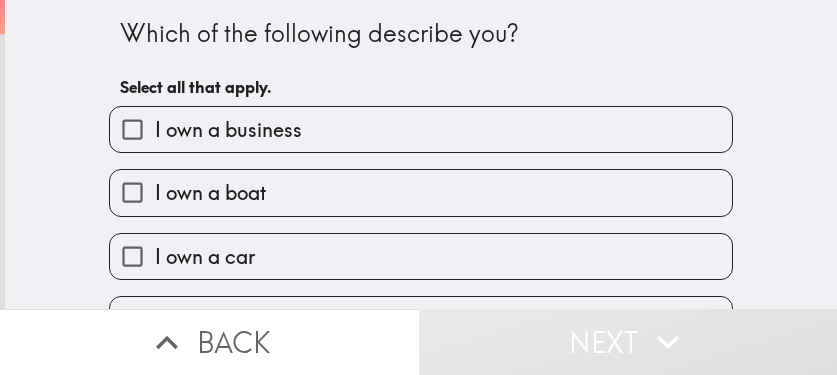 drag, startPoint x: 641, startPoint y: 48, endPoint x: 544, endPoint y: 65, distance: 98.478424 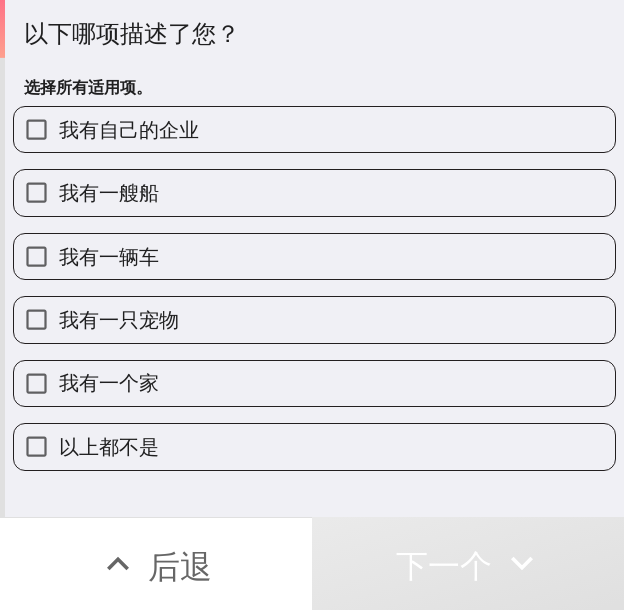 drag, startPoint x: 231, startPoint y: 126, endPoint x: 231, endPoint y: 194, distance: 68 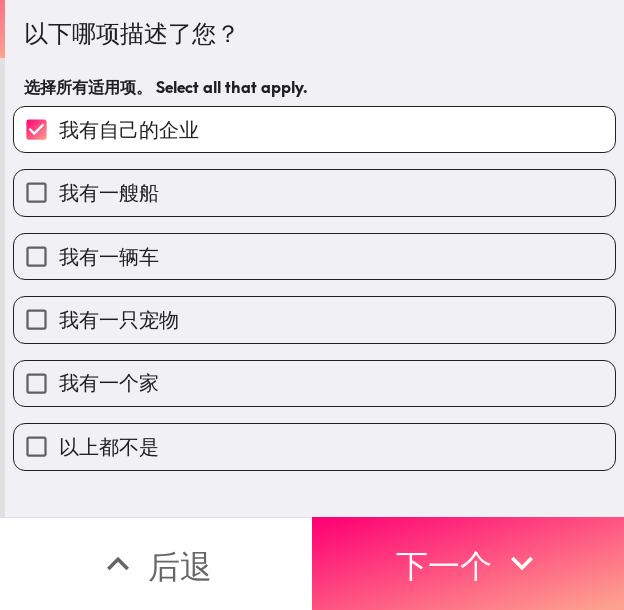 click on "我有一辆车" at bounding box center [314, 256] 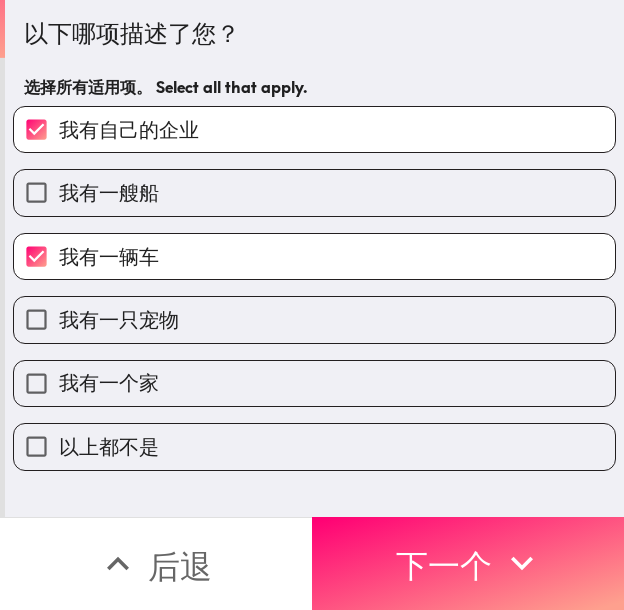 click on "我有一个家" at bounding box center [314, 383] 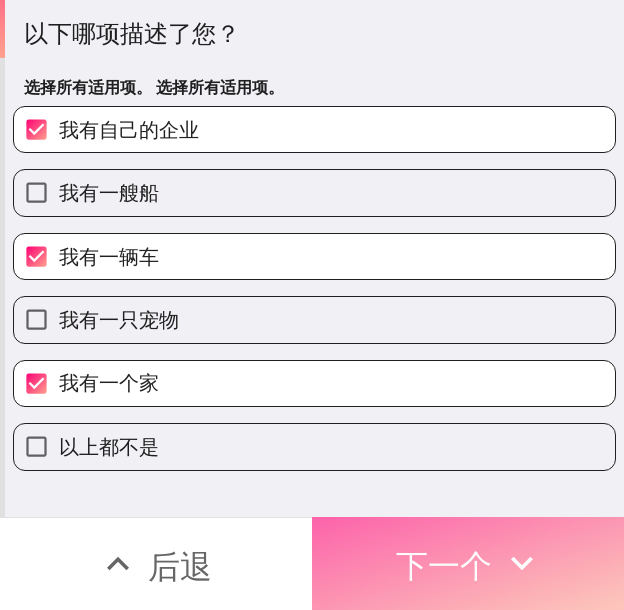 click on "下一个" at bounding box center (444, 566) 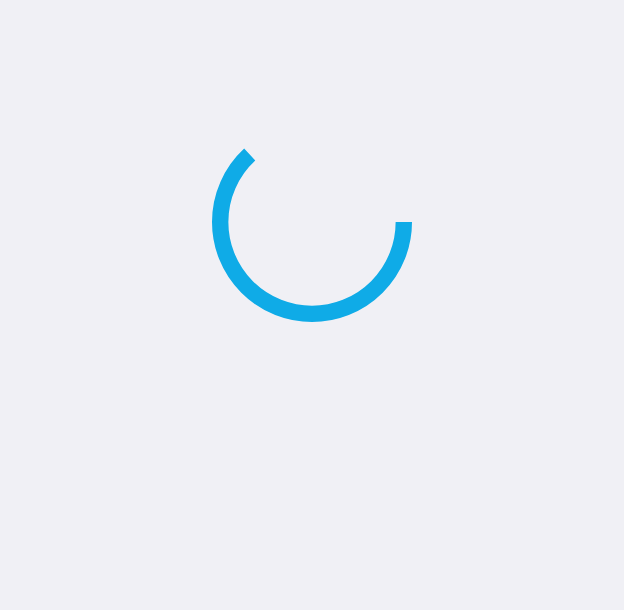 scroll, scrollTop: 0, scrollLeft: 0, axis: both 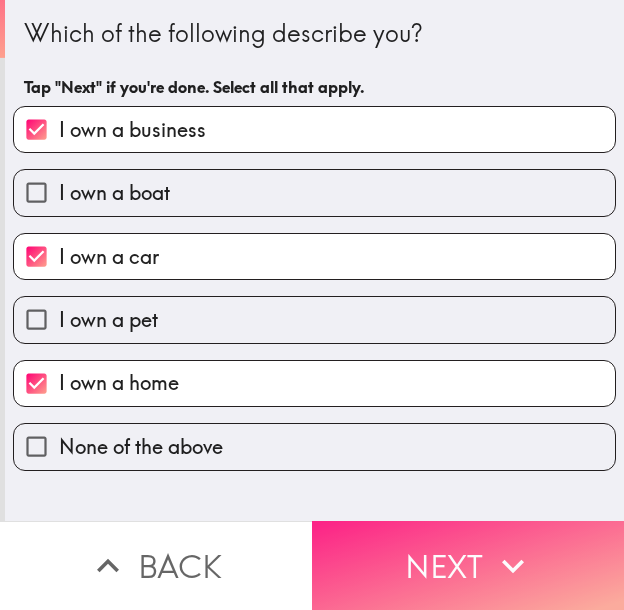 drag, startPoint x: 485, startPoint y: 550, endPoint x: 505, endPoint y: 553, distance: 20.22375 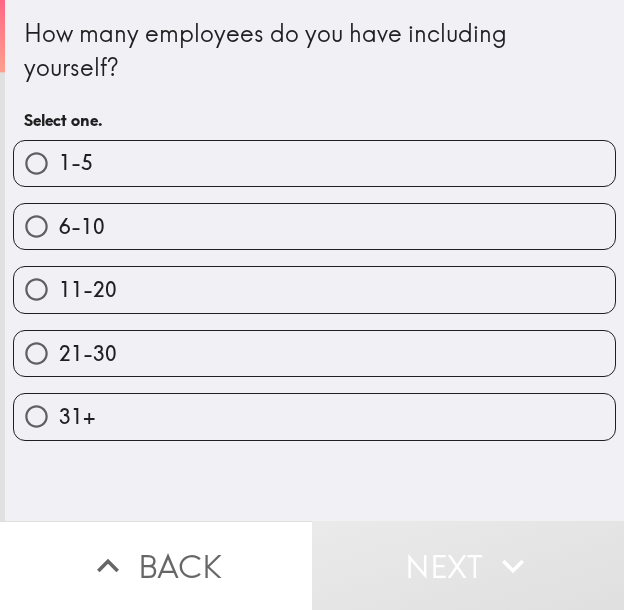 click on "1-5" at bounding box center (314, 163) 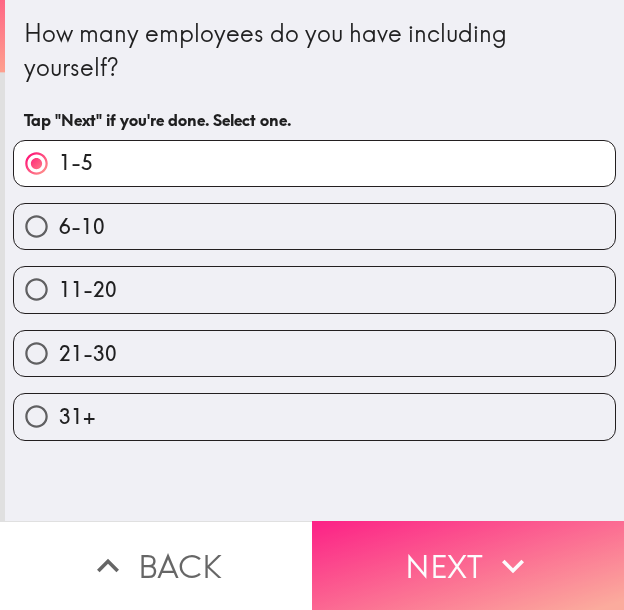 click 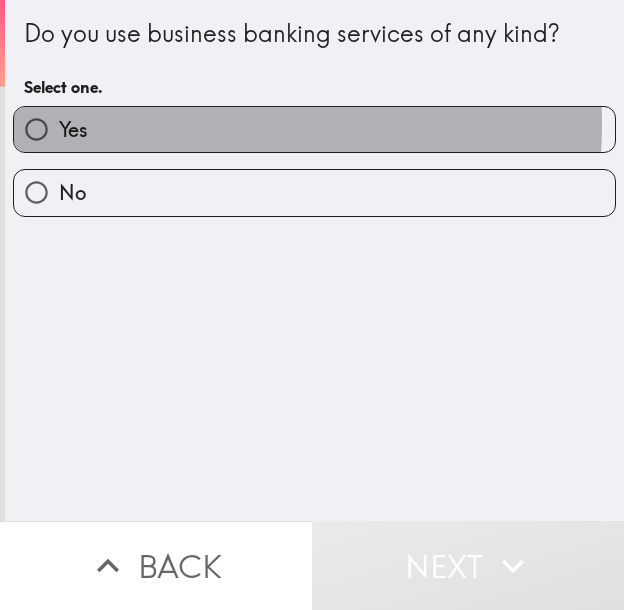 drag, startPoint x: 207, startPoint y: 125, endPoint x: 97, endPoint y: 139, distance: 110.88733 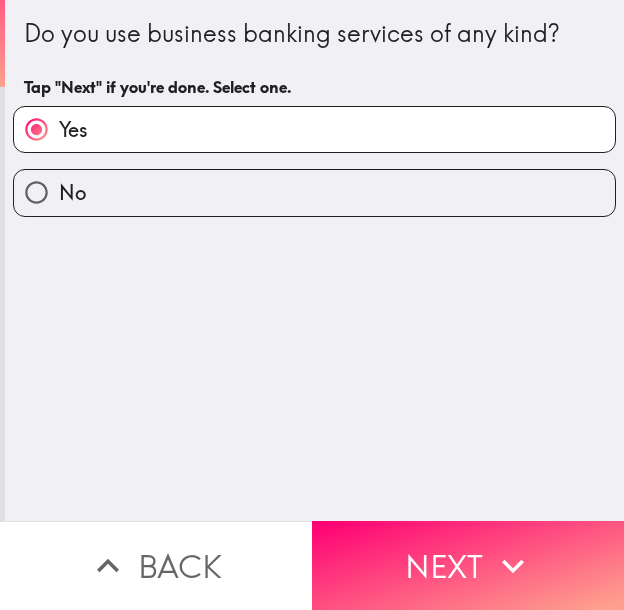 click 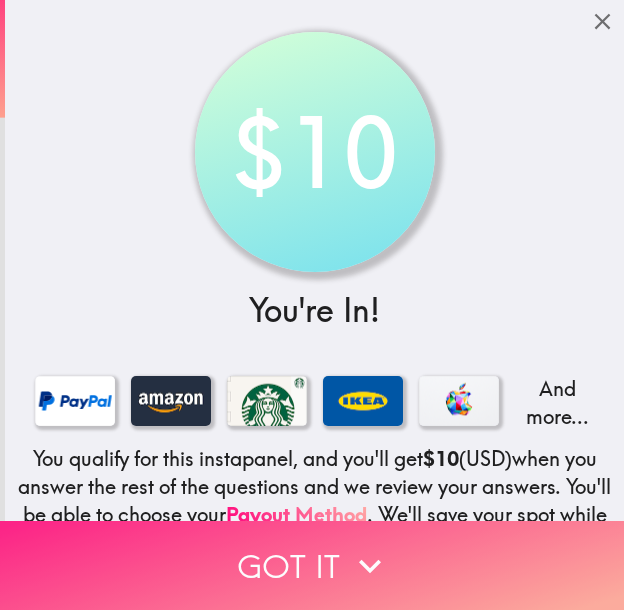 click on "Got it" at bounding box center [312, 565] 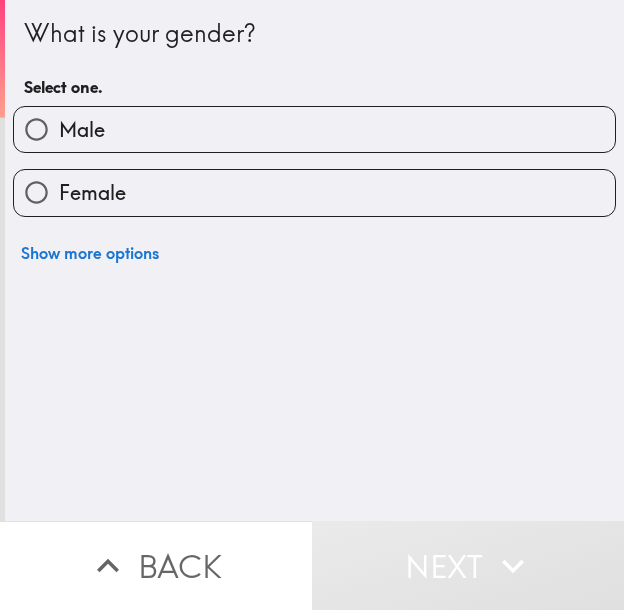 type 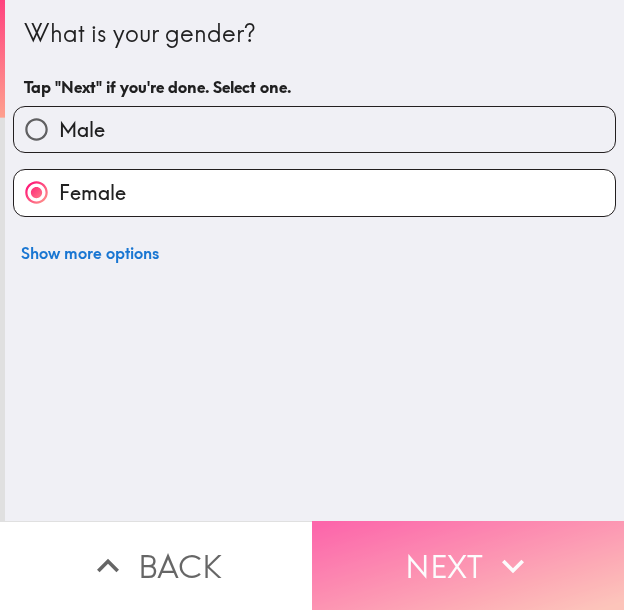 click on "Next" at bounding box center (468, 565) 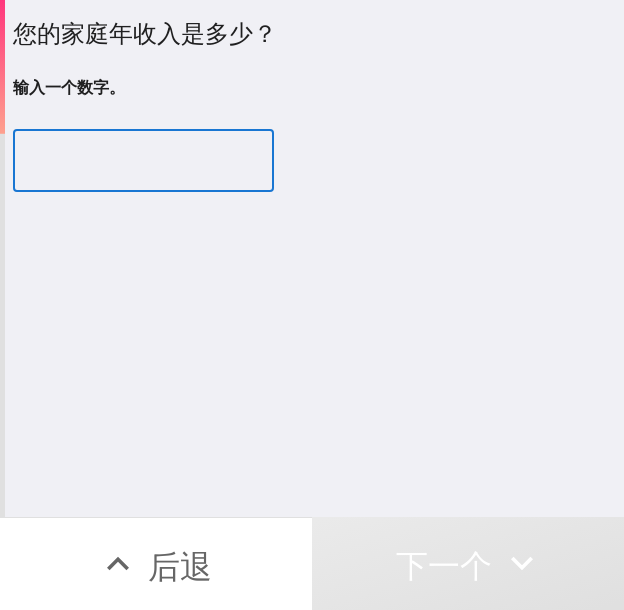 click at bounding box center [143, 161] 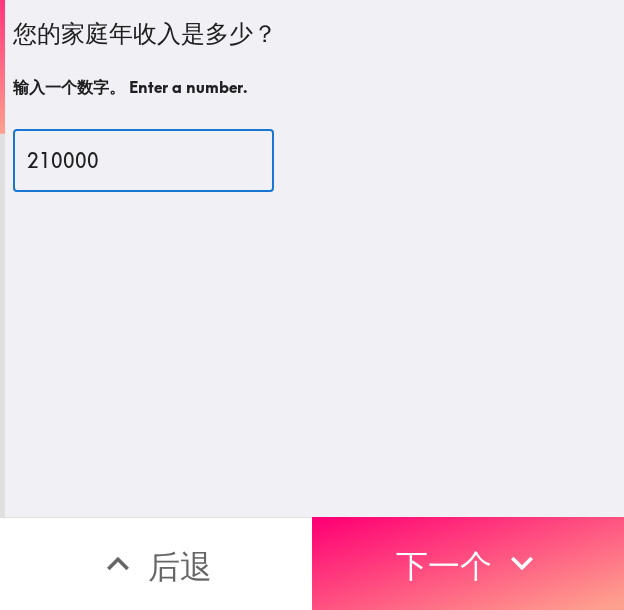type on "210000" 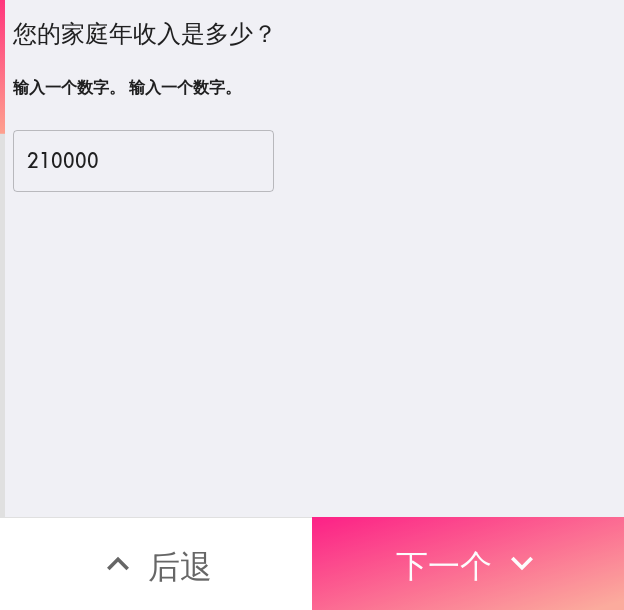 click on "下一个" at bounding box center [444, 566] 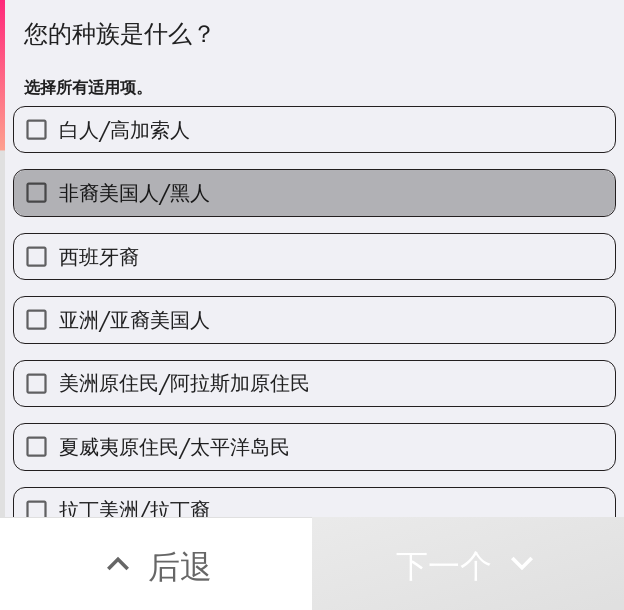 click on "非裔美国人/黑人" at bounding box center [314, 192] 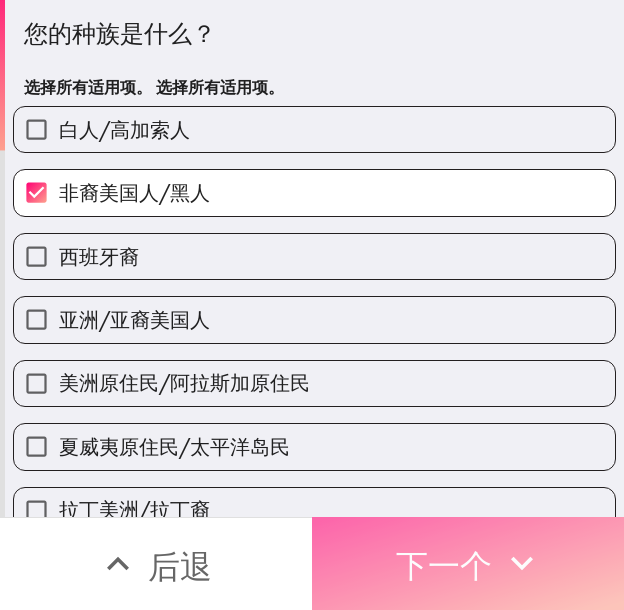 click on "下一个" at bounding box center (444, 566) 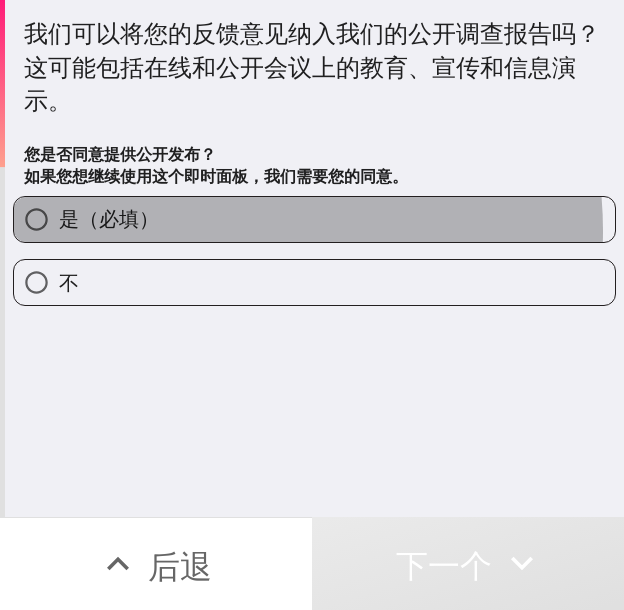 click on "是（必填）" at bounding box center (314, 219) 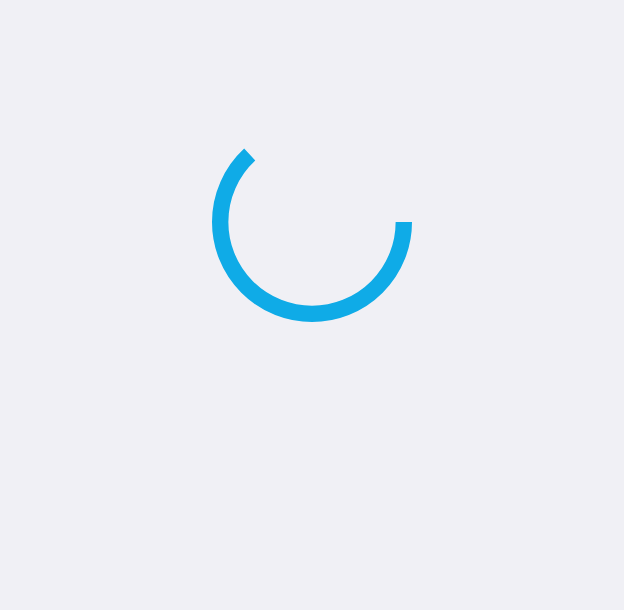 scroll, scrollTop: 0, scrollLeft: 0, axis: both 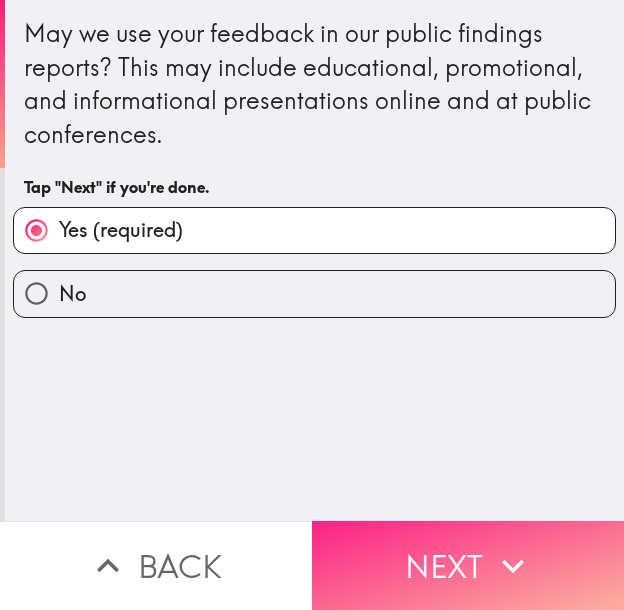 click 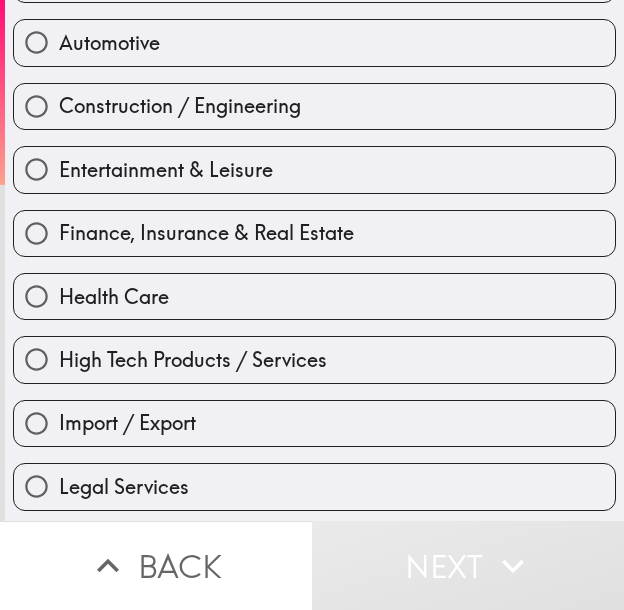 scroll, scrollTop: 400, scrollLeft: 0, axis: vertical 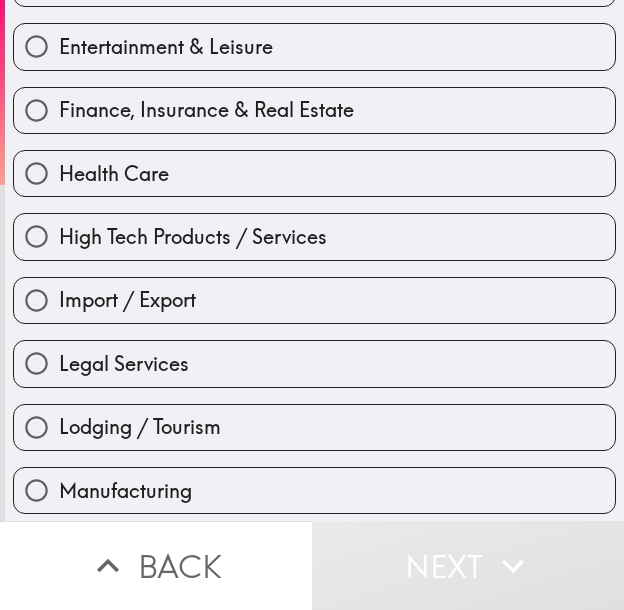click on "Lodging / Tourism" at bounding box center [306, 419] 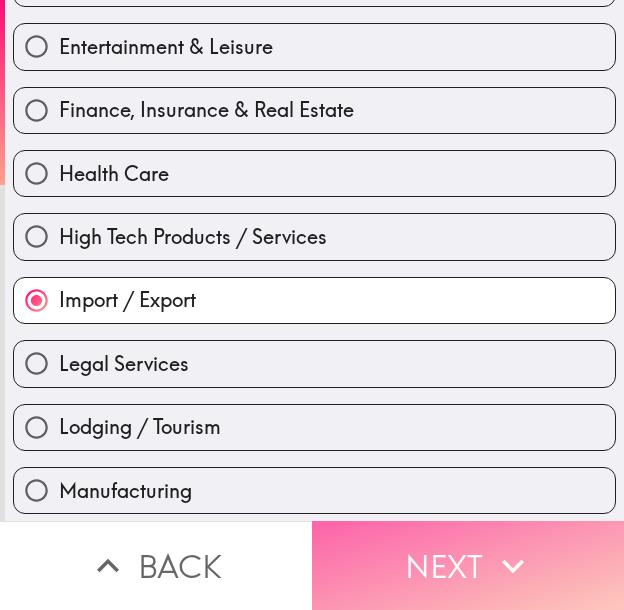 click on "Next" at bounding box center (468, 565) 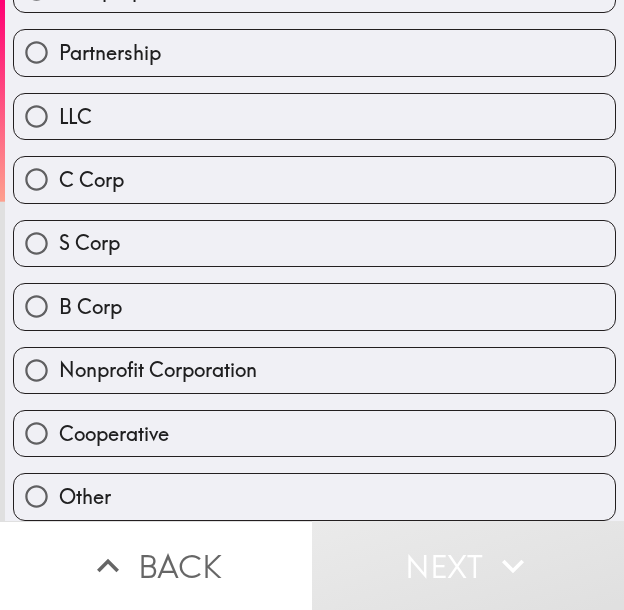 scroll, scrollTop: 49, scrollLeft: 0, axis: vertical 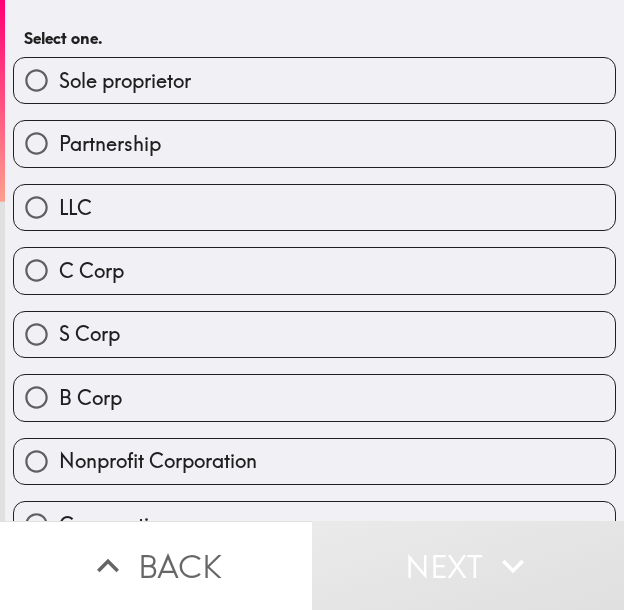 click on "Partnership" at bounding box center (306, 135) 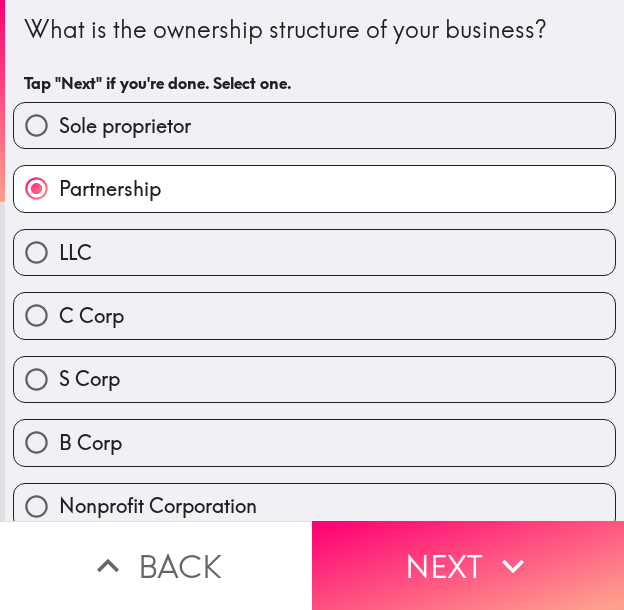 scroll, scrollTop: 0, scrollLeft: 0, axis: both 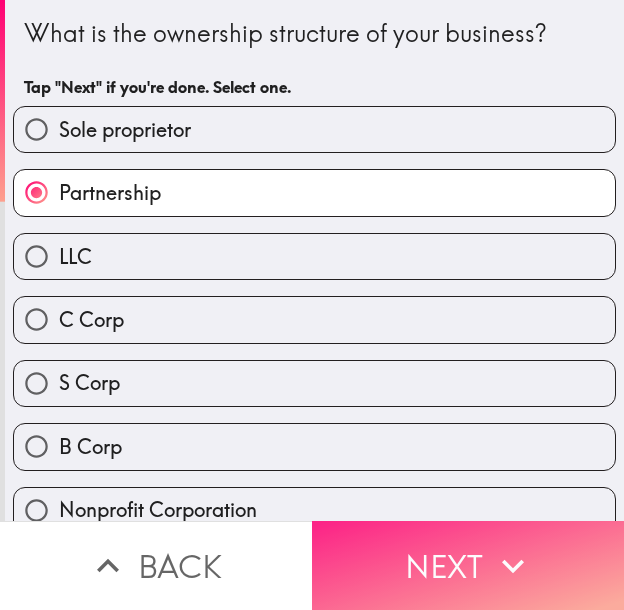 click 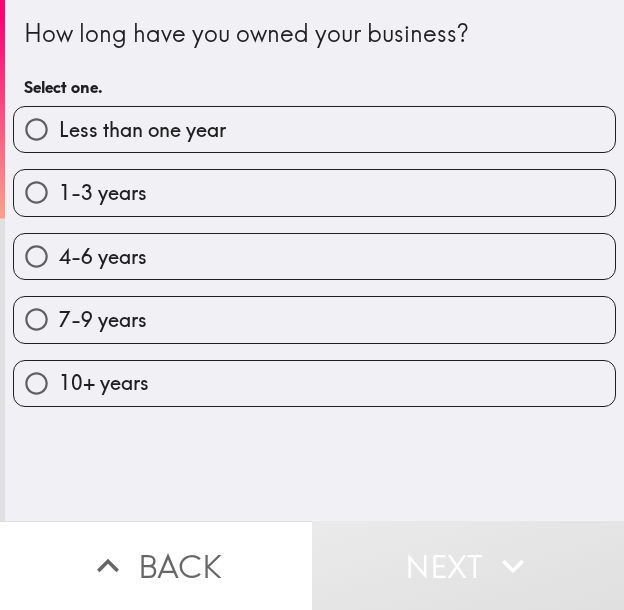 type 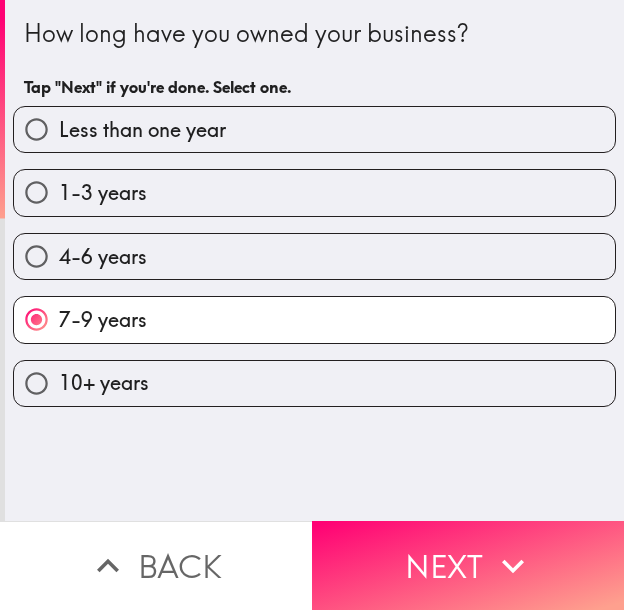 drag, startPoint x: 487, startPoint y: 554, endPoint x: 623, endPoint y: 554, distance: 136 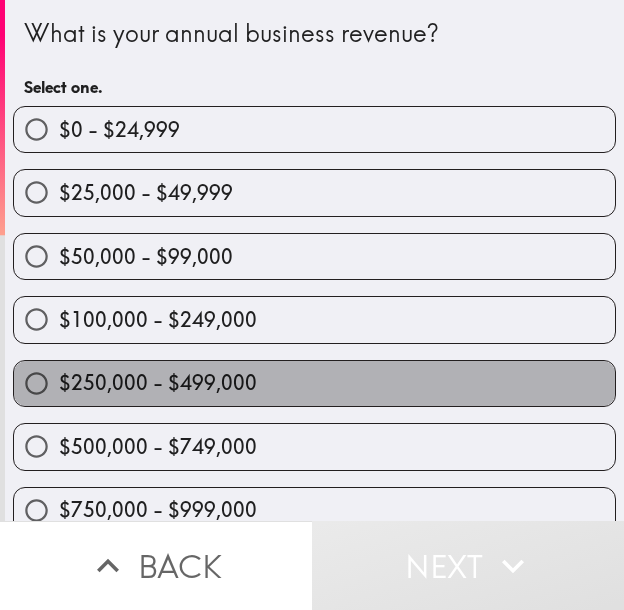 drag, startPoint x: 371, startPoint y: 397, endPoint x: 204, endPoint y: 394, distance: 167.02695 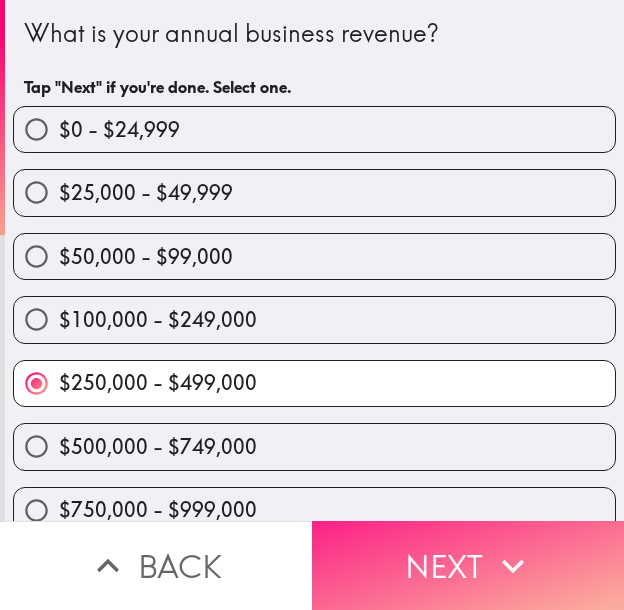 drag, startPoint x: 483, startPoint y: 549, endPoint x: 491, endPoint y: 558, distance: 12.0415945 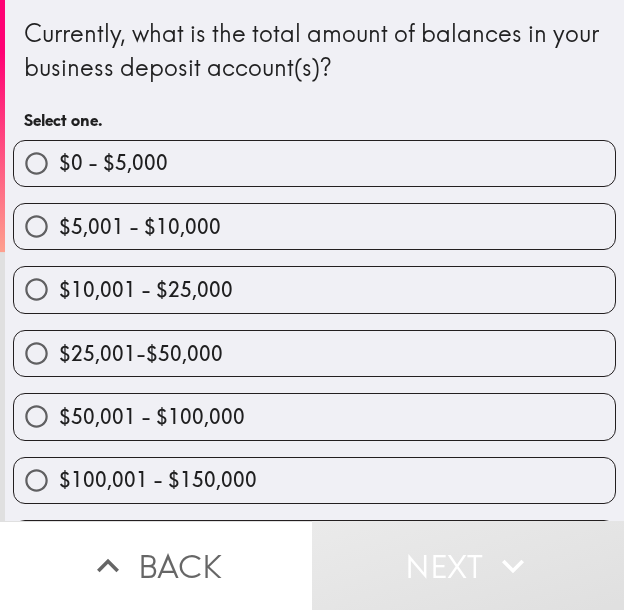 click on "$50,001 - $100,000" at bounding box center (152, 417) 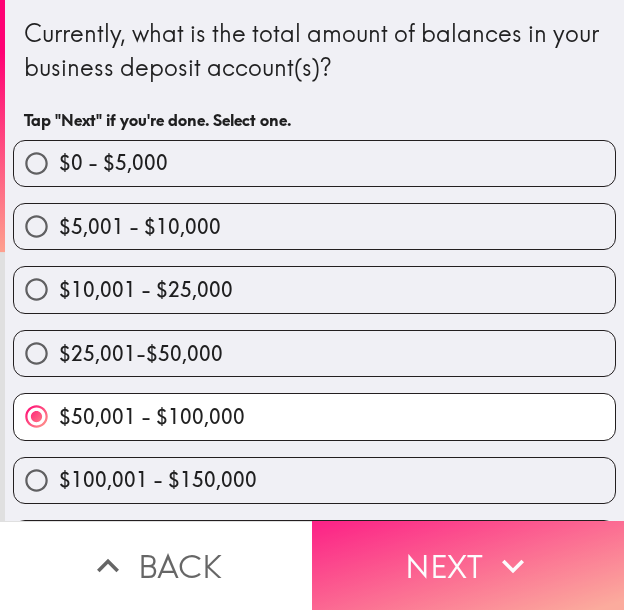 click 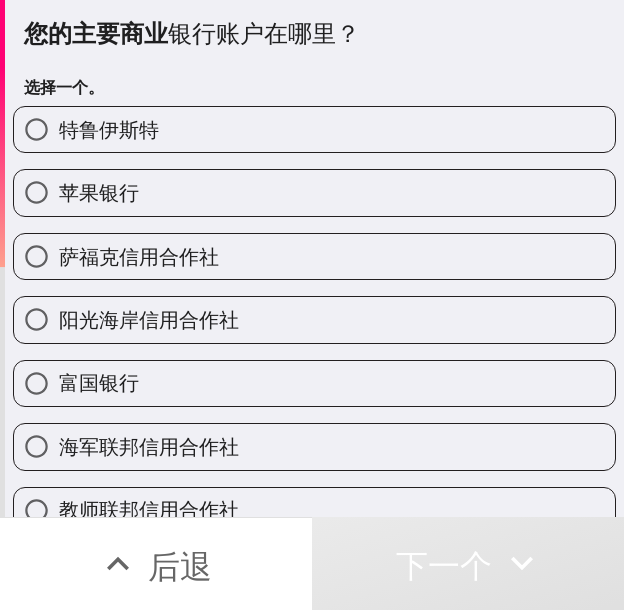 drag, startPoint x: 285, startPoint y: 185, endPoint x: 286, endPoint y: 211, distance: 26.019224 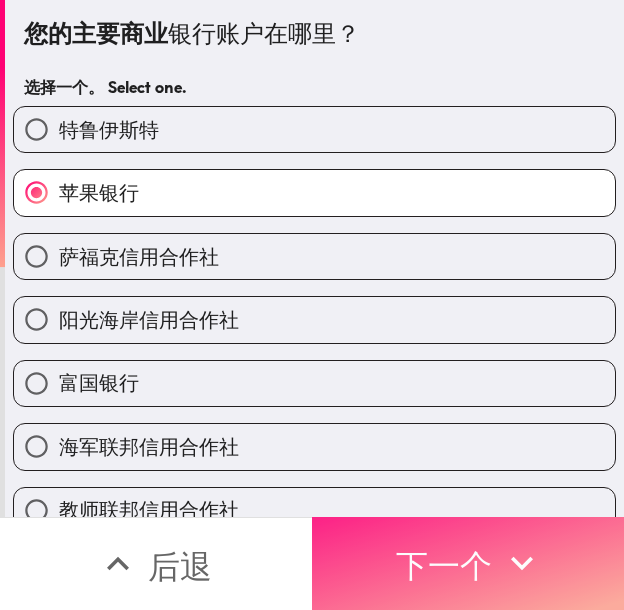 drag, startPoint x: 398, startPoint y: 536, endPoint x: 421, endPoint y: 528, distance: 24.351591 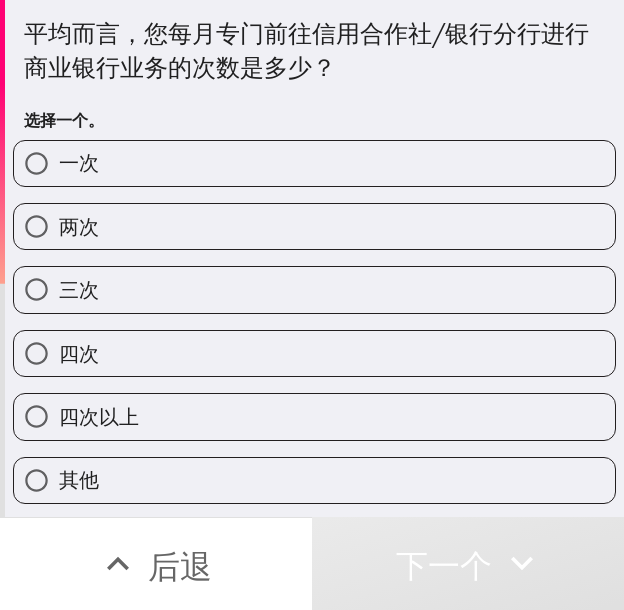 click on "两次" at bounding box center [314, 226] 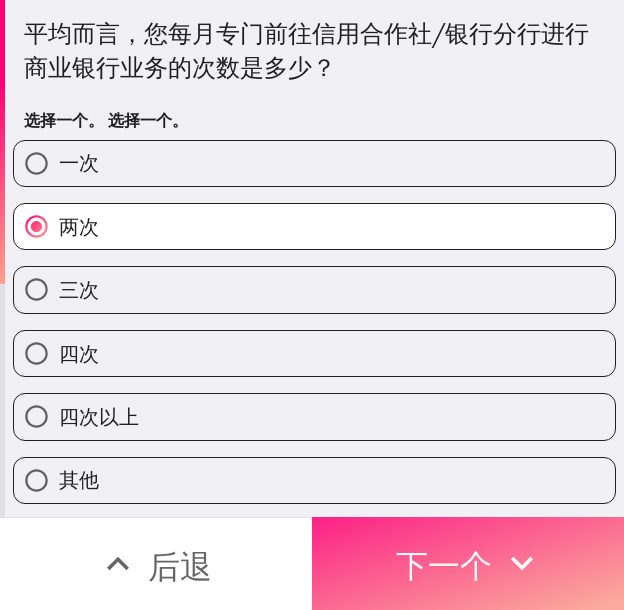 click on "下一个" at bounding box center [444, 566] 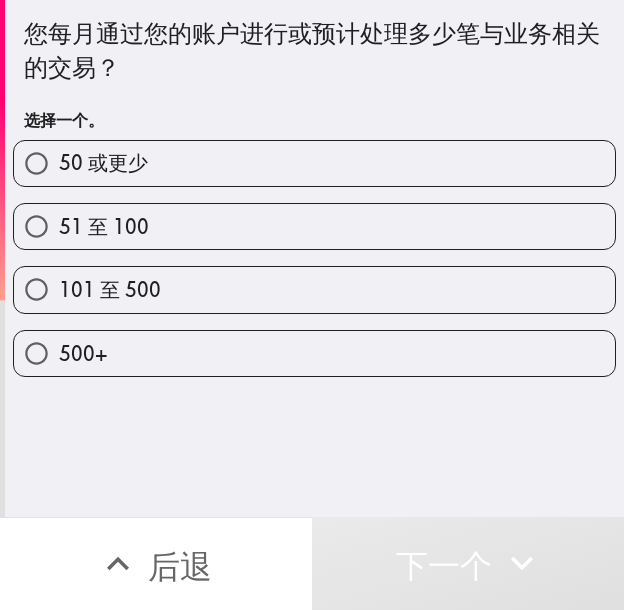 click on "101 至 500" at bounding box center (314, 289) 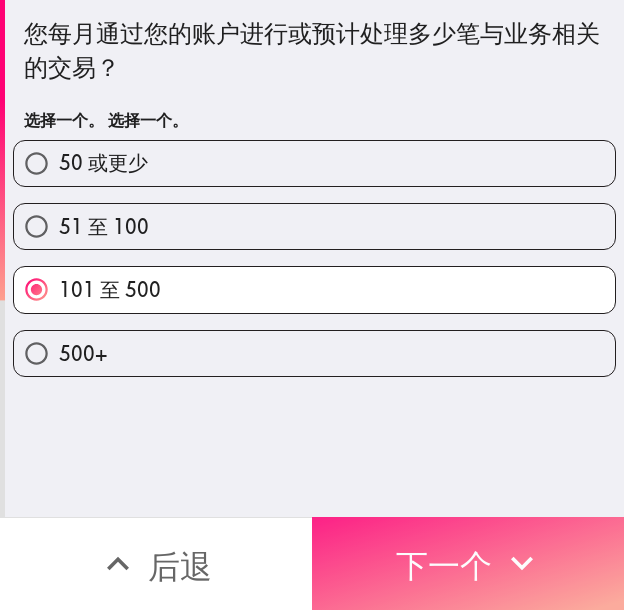 click on "下一个" at bounding box center (444, 566) 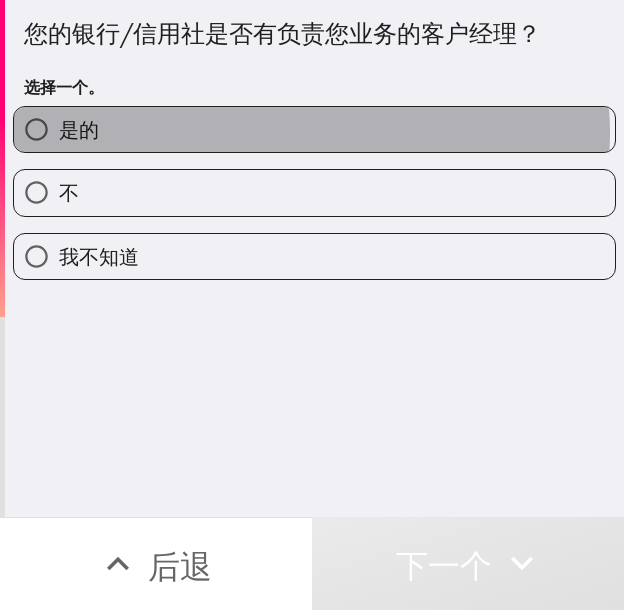click on "是的" at bounding box center (314, 129) 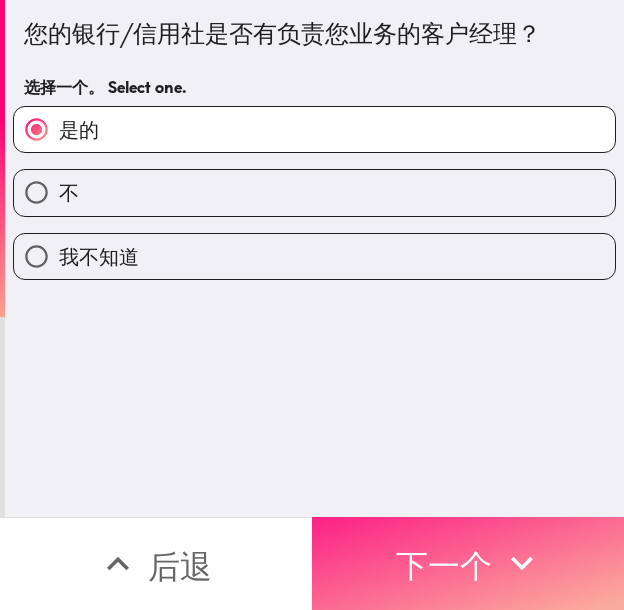 click on "下一个" at bounding box center [444, 566] 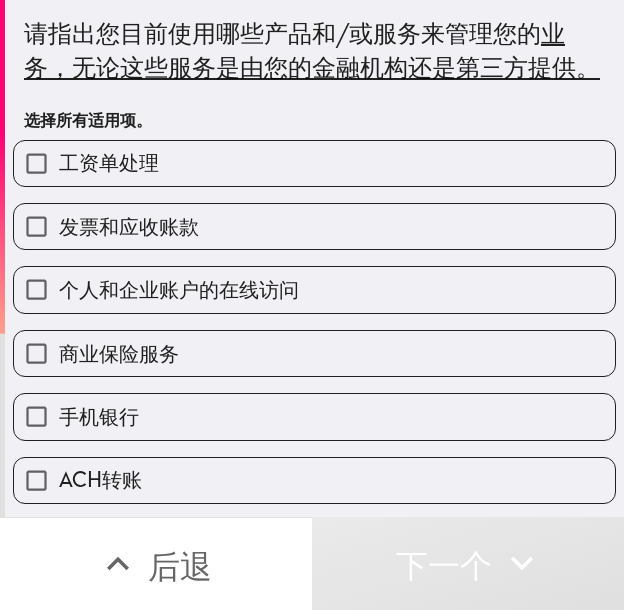 drag, startPoint x: 221, startPoint y: 192, endPoint x: 240, endPoint y: 223, distance: 36.359318 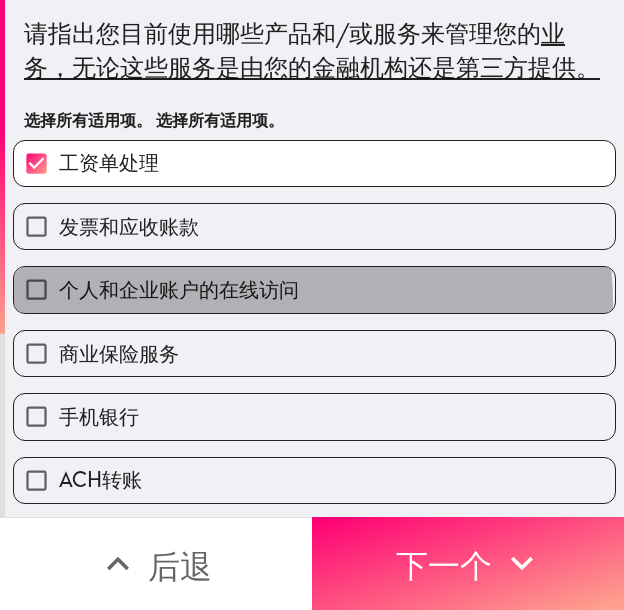 click on "个人和企业账户的在线访问" at bounding box center [314, 289] 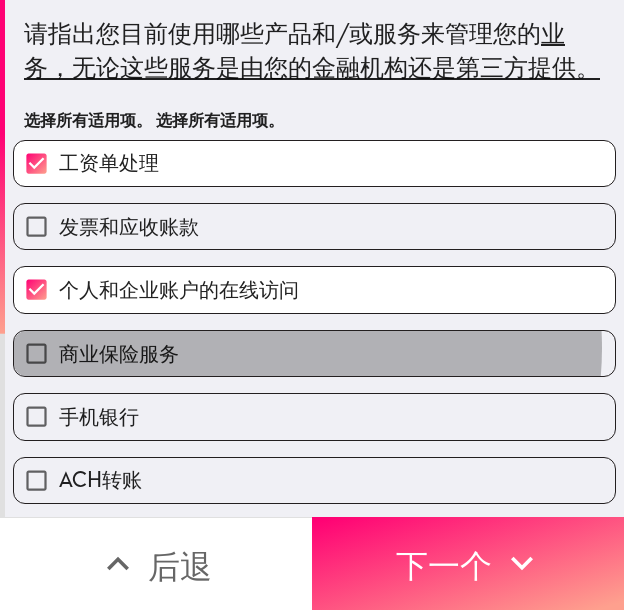 click on "商业保险服务" at bounding box center [314, 353] 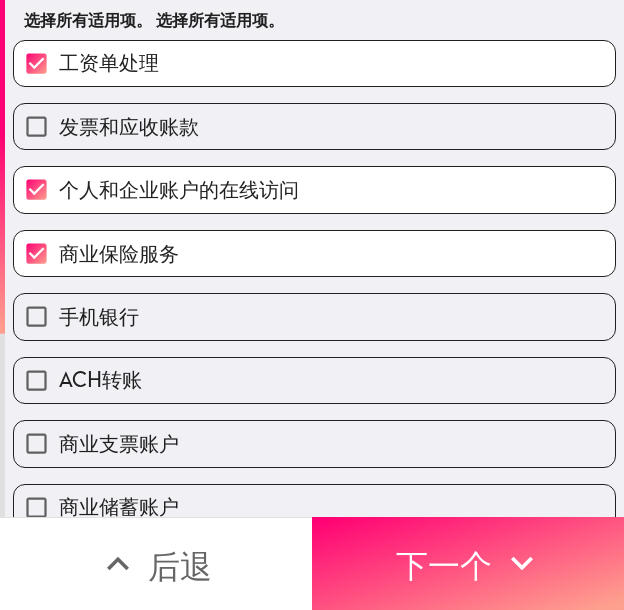 click on "商业保险服务" at bounding box center (314, 253) 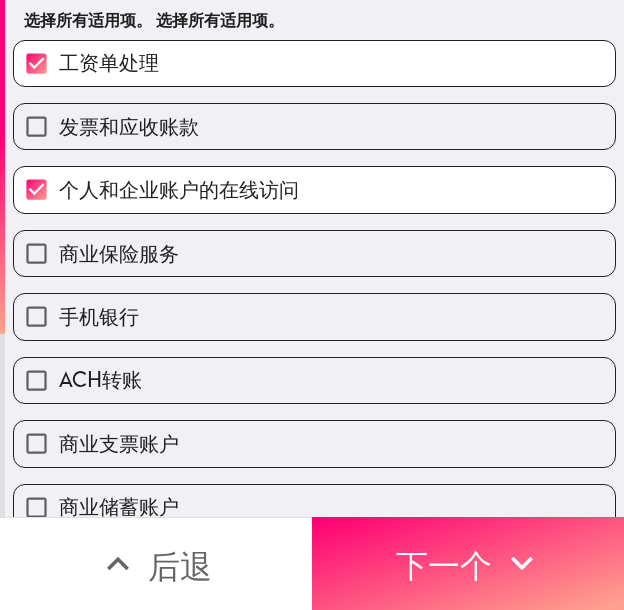 click on "手机银行" at bounding box center [314, 316] 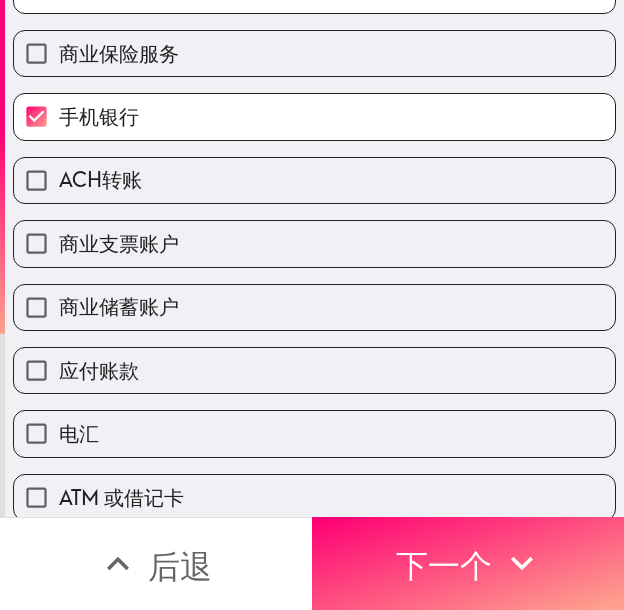 drag, startPoint x: 192, startPoint y: 223, endPoint x: 206, endPoint y: 250, distance: 30.413813 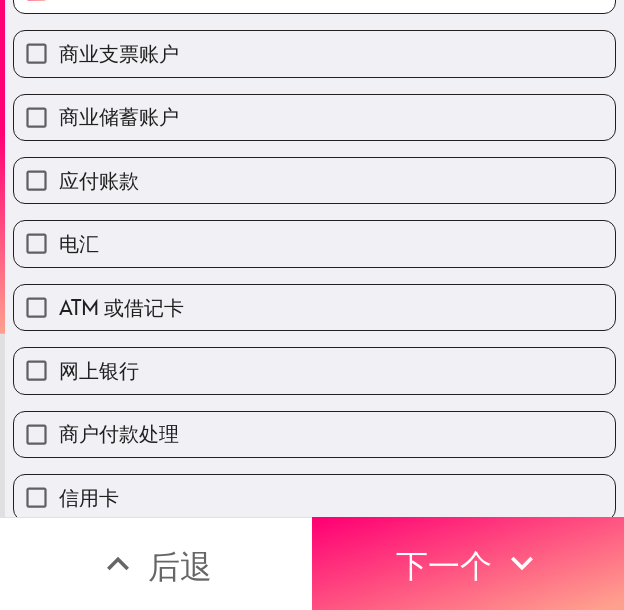 scroll, scrollTop: 500, scrollLeft: 0, axis: vertical 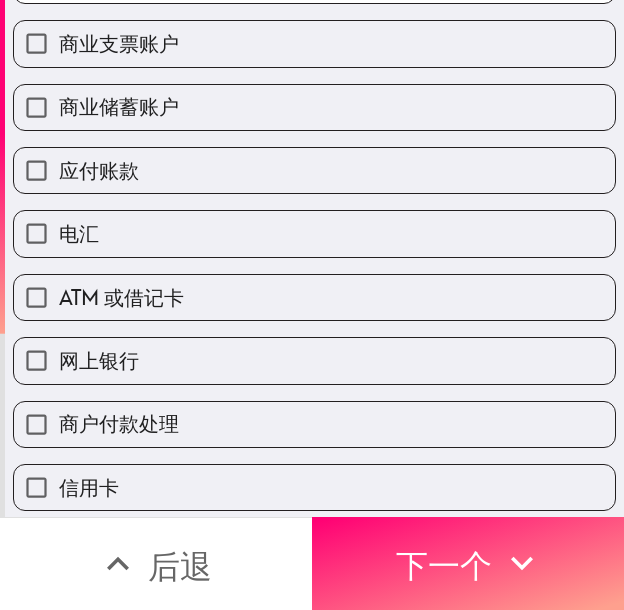 click on "商业支票账户" at bounding box center (314, 43) 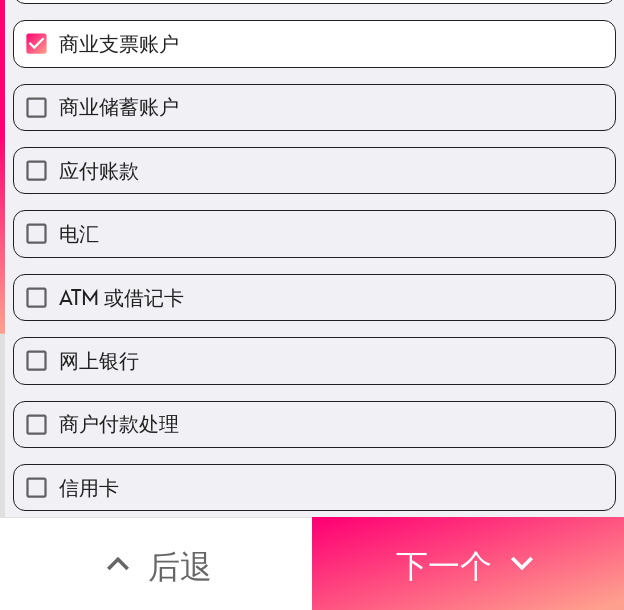 click on "商业储蓄账户" at bounding box center (314, 107) 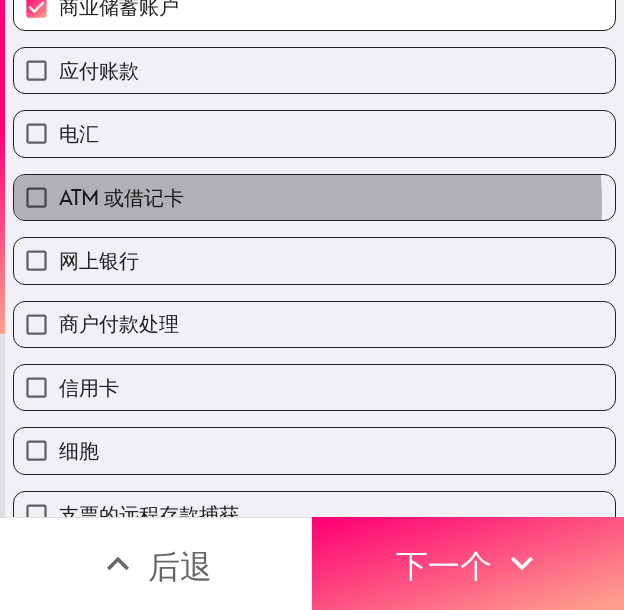 click on "ATM 或借记卡" at bounding box center [314, 197] 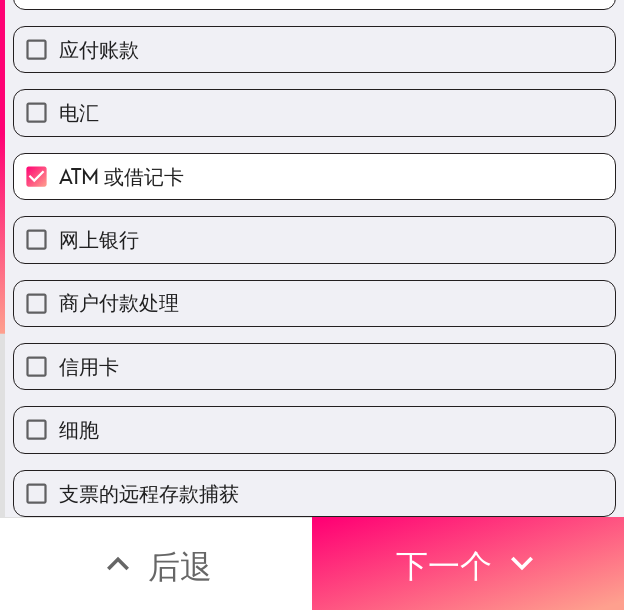 scroll, scrollTop: 670, scrollLeft: 0, axis: vertical 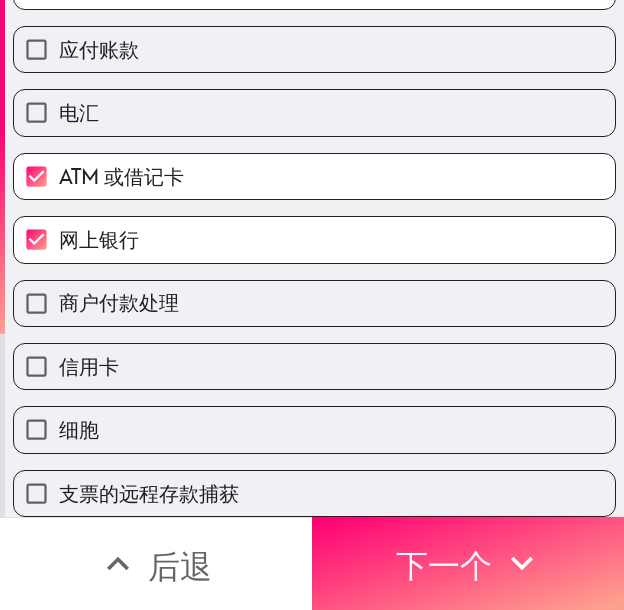 click on "信用卡" at bounding box center (314, 366) 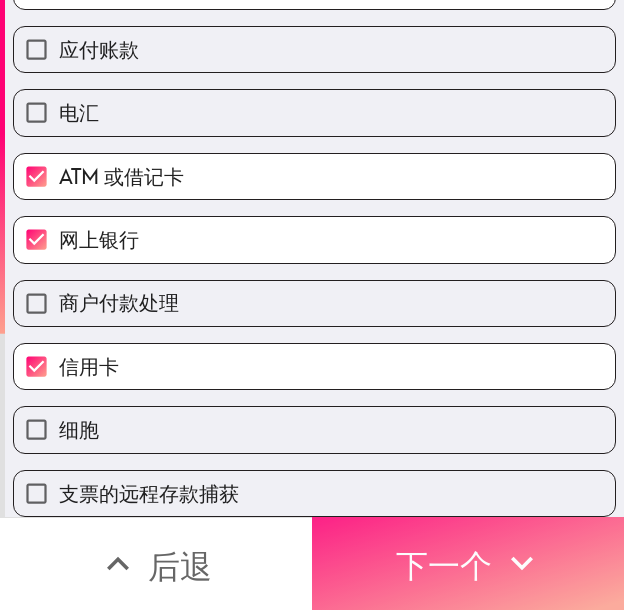 click on "下一个" at bounding box center [468, 563] 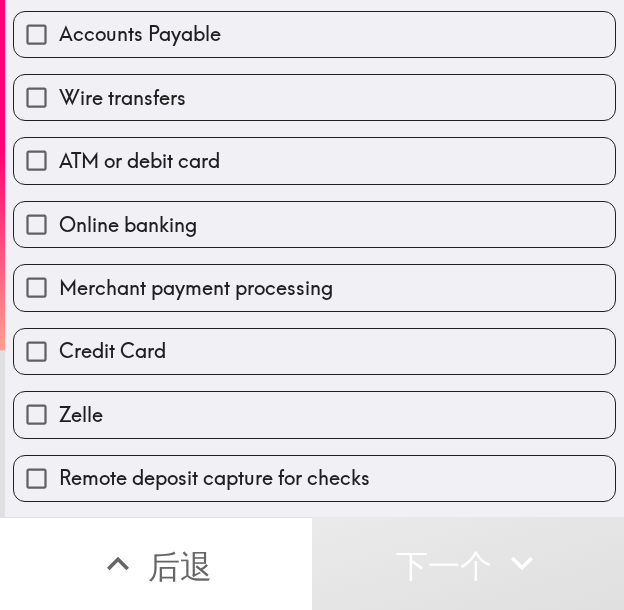 scroll, scrollTop: 636, scrollLeft: 0, axis: vertical 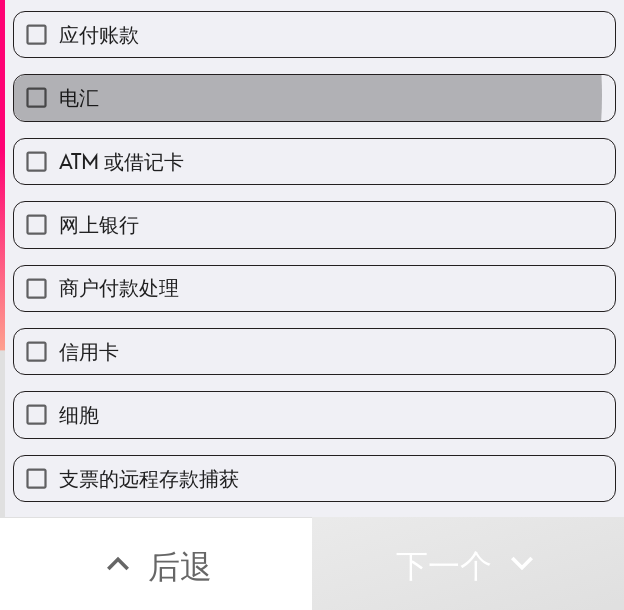 click on "电汇" at bounding box center (314, 97) 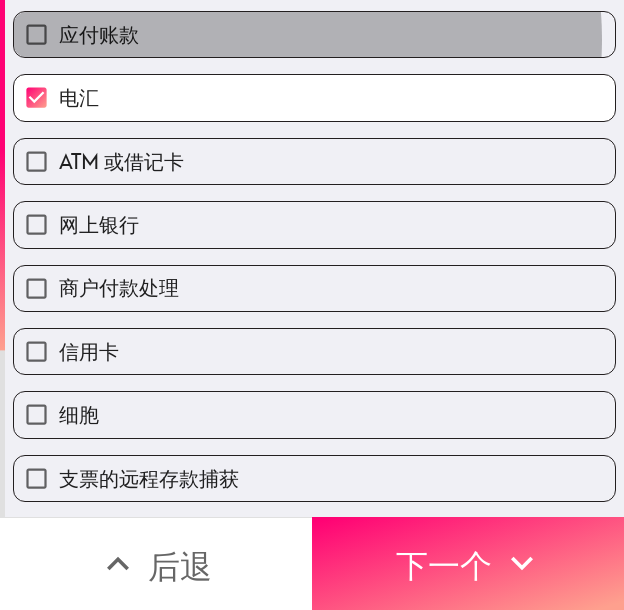 click on "应付账款" at bounding box center [314, 34] 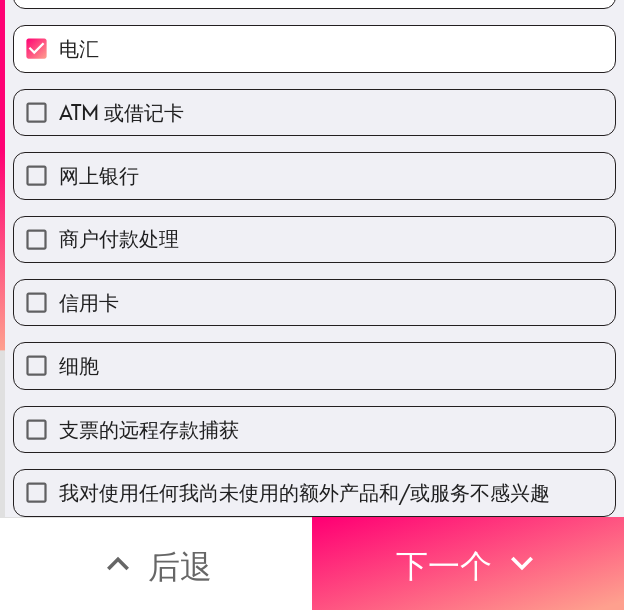 scroll, scrollTop: 700, scrollLeft: 0, axis: vertical 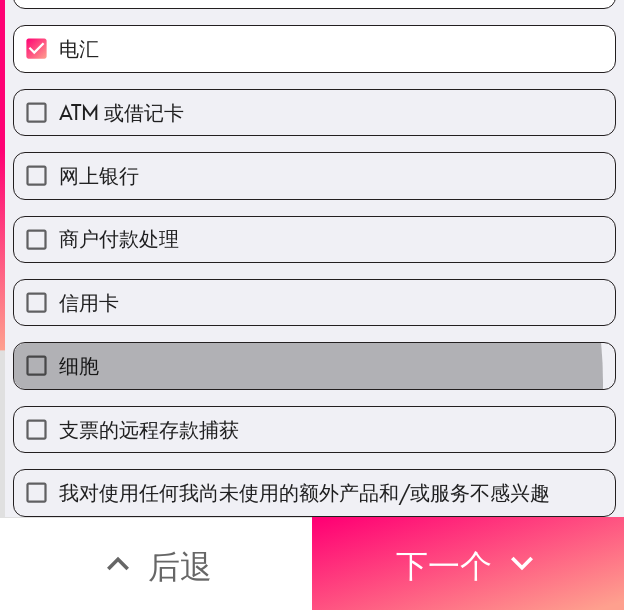 click on "细胞" at bounding box center [314, 365] 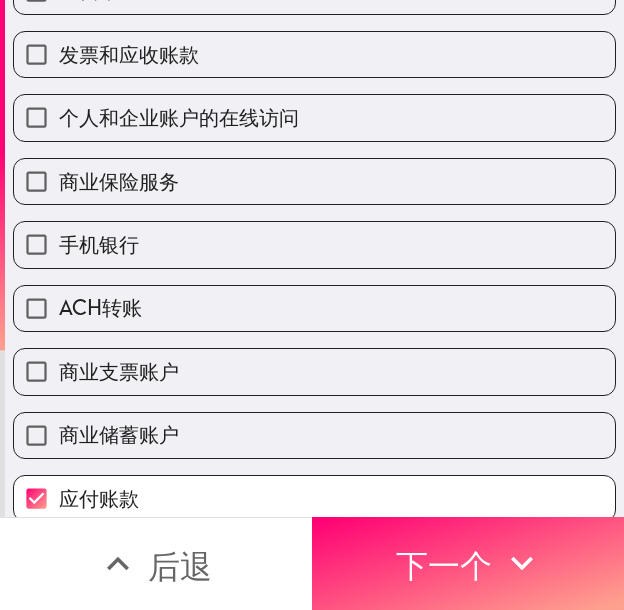 scroll, scrollTop: 100, scrollLeft: 0, axis: vertical 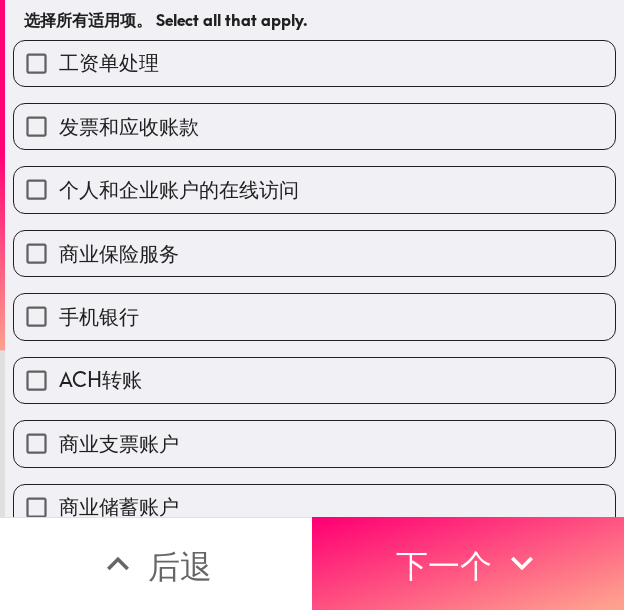 click on "商业保险服务" at bounding box center (314, 253) 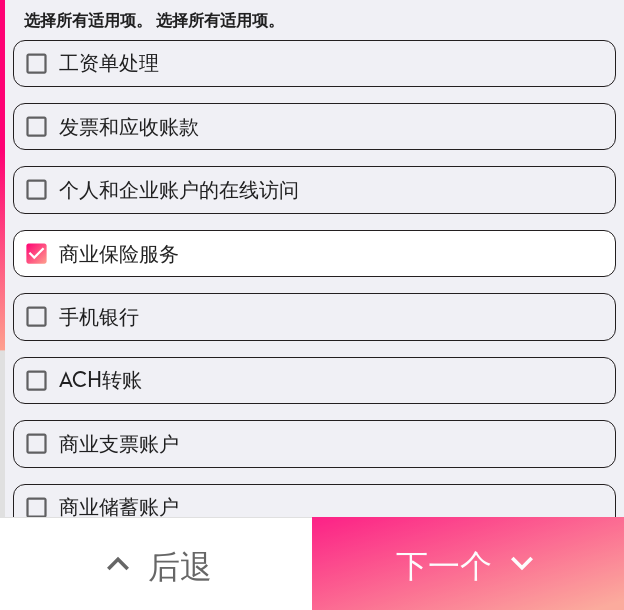 click on "下一个" at bounding box center (444, 566) 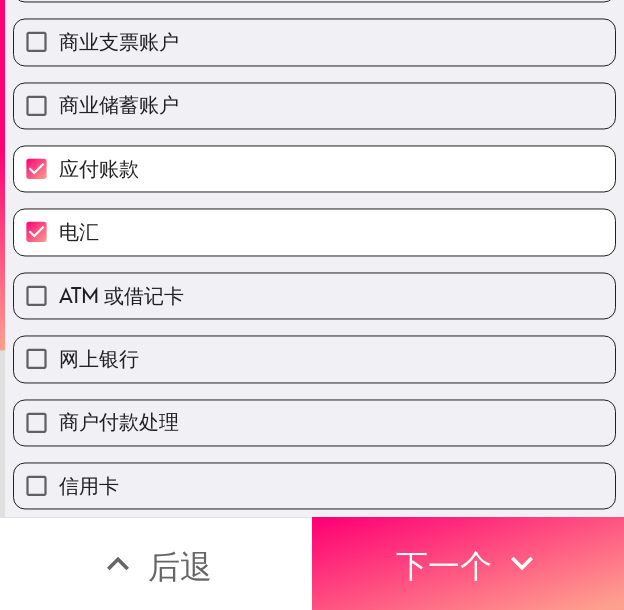 scroll, scrollTop: 0, scrollLeft: 0, axis: both 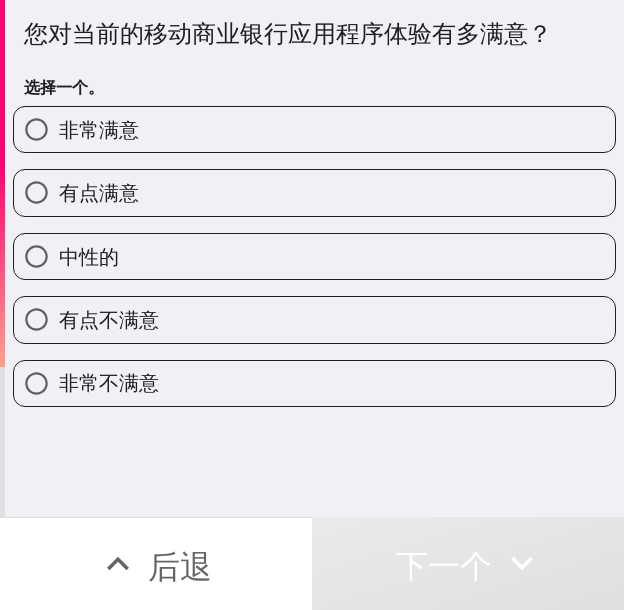 click on "非常满意" at bounding box center (314, 129) 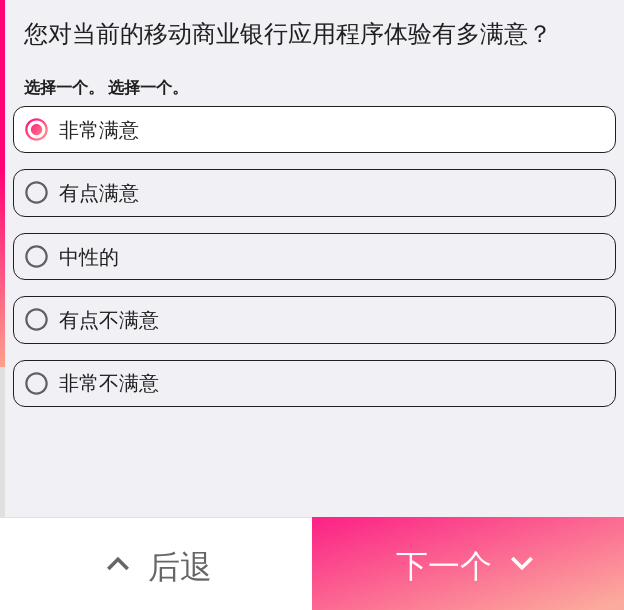 click on "下一个" at bounding box center [444, 566] 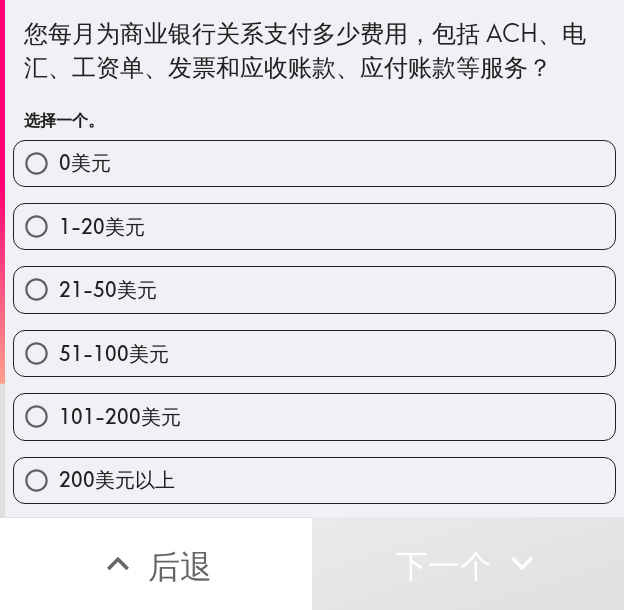 drag, startPoint x: 267, startPoint y: 410, endPoint x: 381, endPoint y: 402, distance: 114.28036 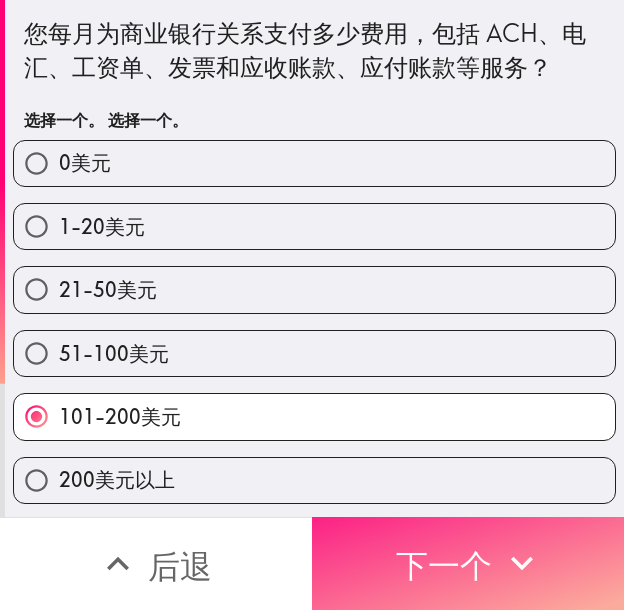 click on "下一个" at bounding box center [444, 566] 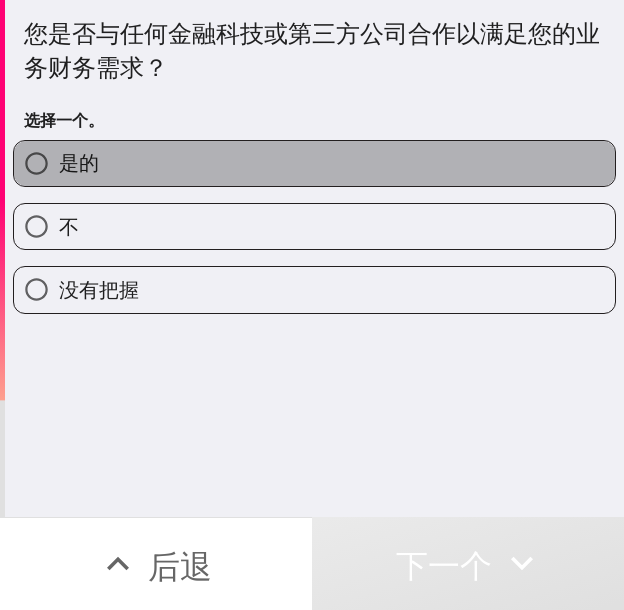 click on "是的" at bounding box center (314, 163) 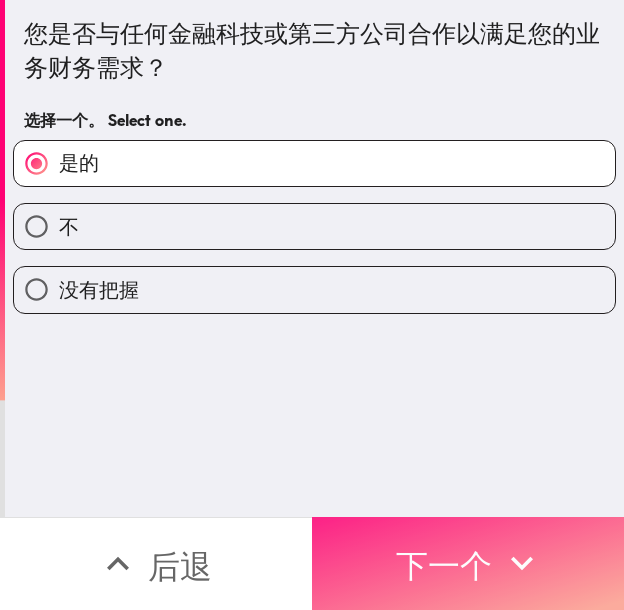 click on "下一个" at bounding box center [444, 566] 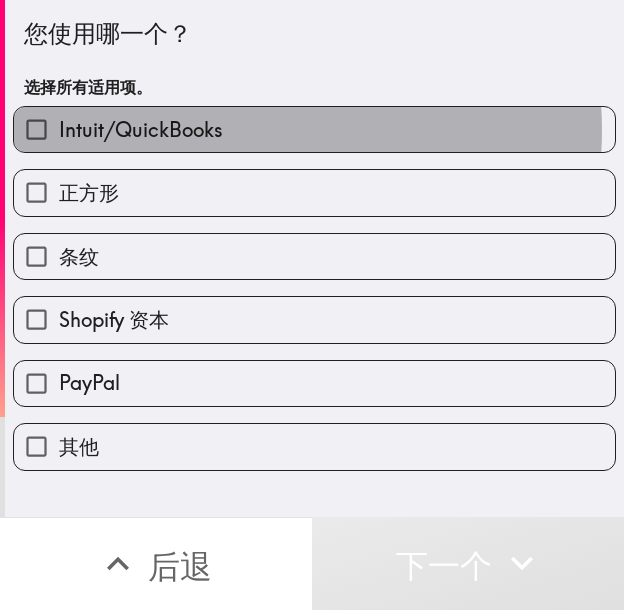 click on "Intuit/QuickBooks" at bounding box center (314, 129) 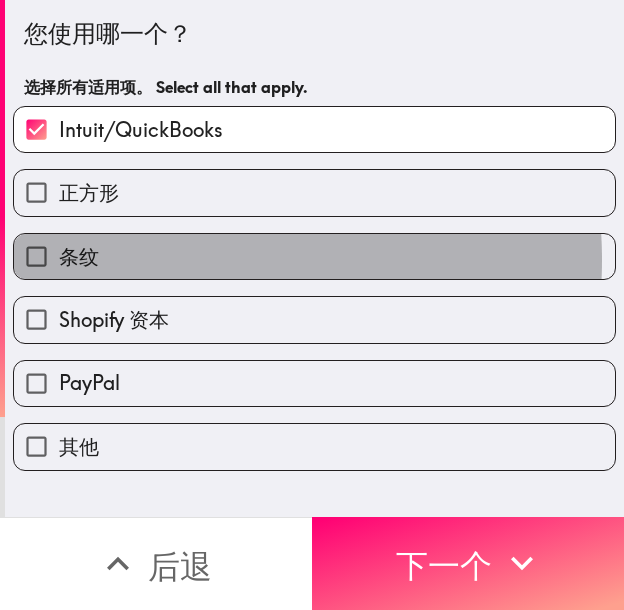 click on "条纹" at bounding box center [314, 256] 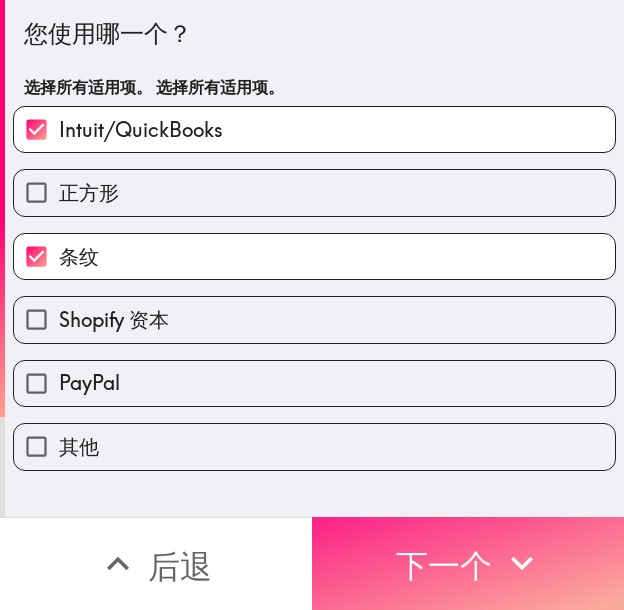click on "下一个" at bounding box center (468, 563) 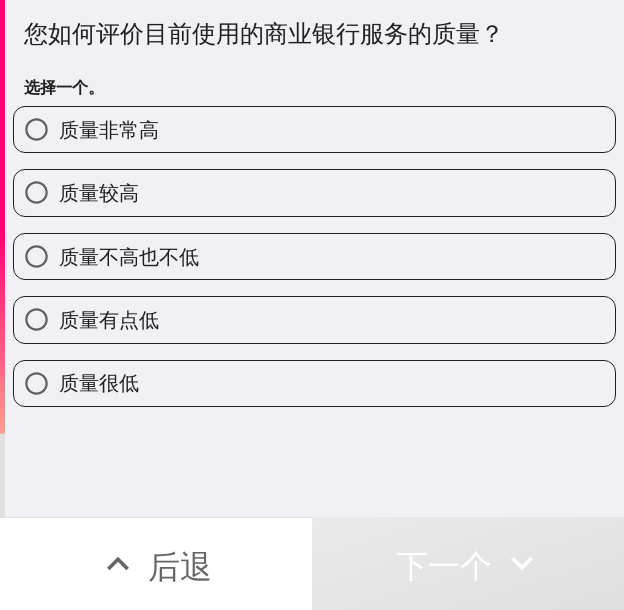 drag, startPoint x: 222, startPoint y: 122, endPoint x: 287, endPoint y: 177, distance: 85.146935 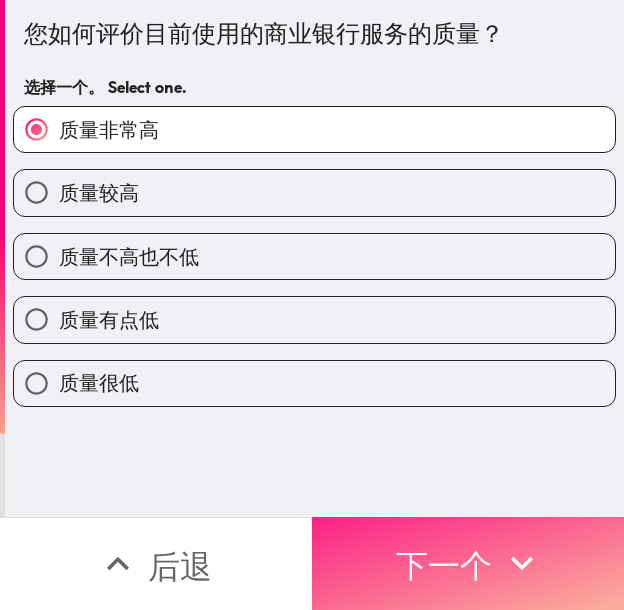 click on "下一个" at bounding box center [468, 563] 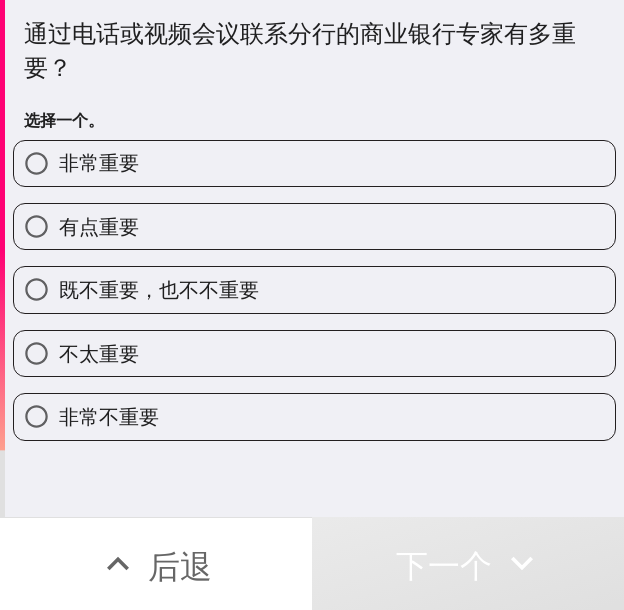 click on "非常重要" at bounding box center (314, 163) 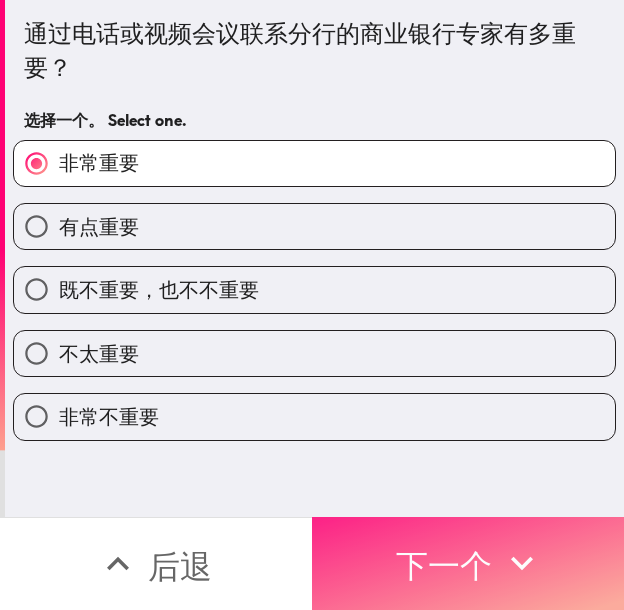click on "下一个" at bounding box center [444, 566] 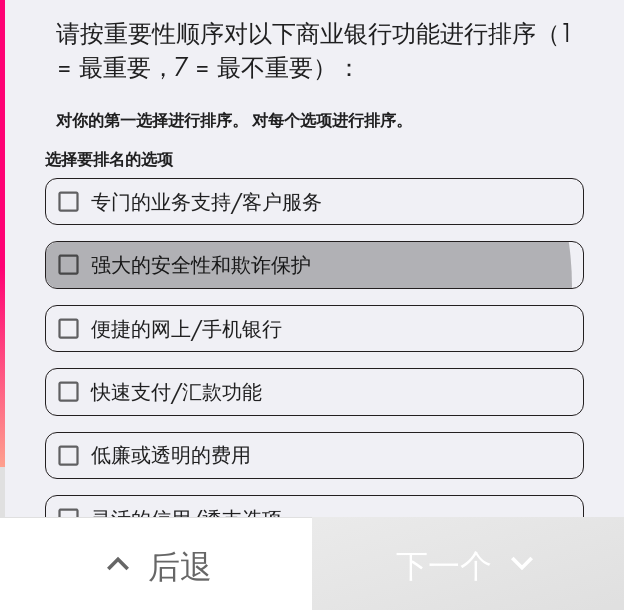 click on "强大的安全性和欺诈保护" at bounding box center (314, 264) 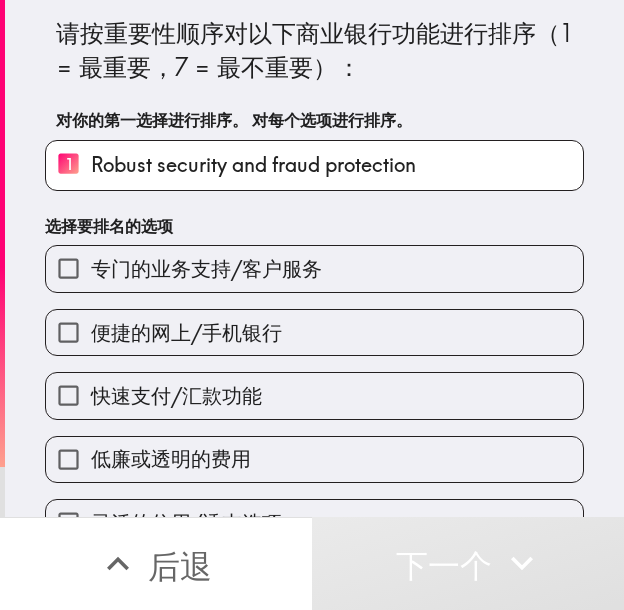 click on "快速支付/汇款功能" at bounding box center (176, 395) 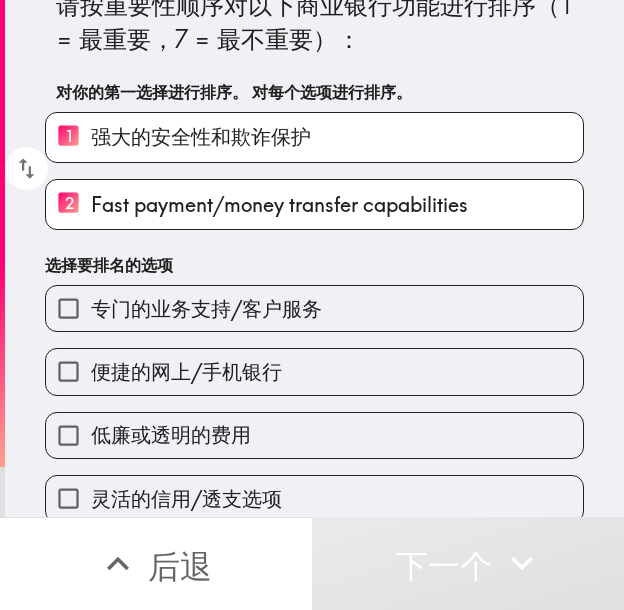 scroll, scrollTop: 112, scrollLeft: 0, axis: vertical 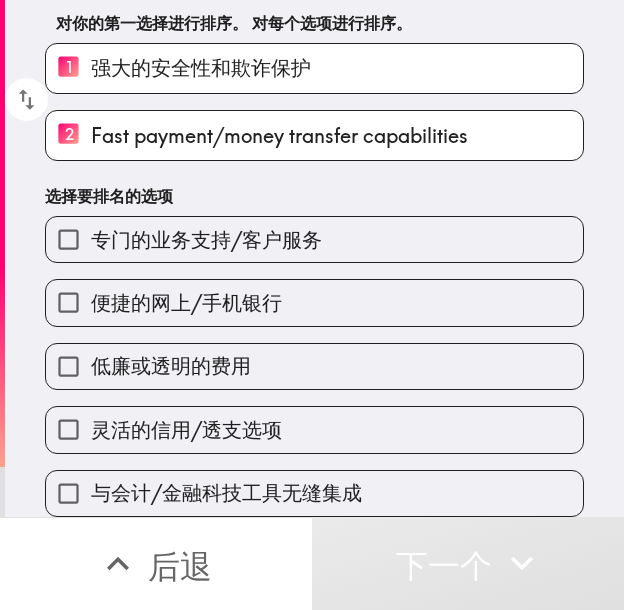 drag, startPoint x: 254, startPoint y: 355, endPoint x: 254, endPoint y: 369, distance: 14 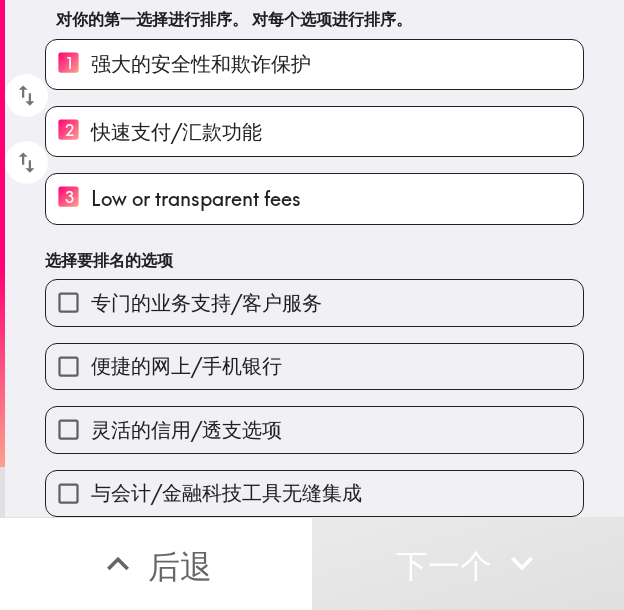 click on "灵活的信用/透支选项" at bounding box center (314, 429) 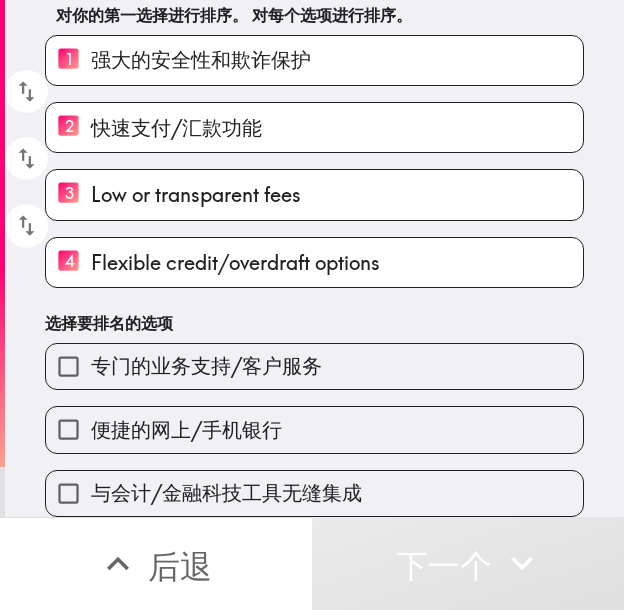 click on "专门的业务支持/客户服务" at bounding box center (206, 365) 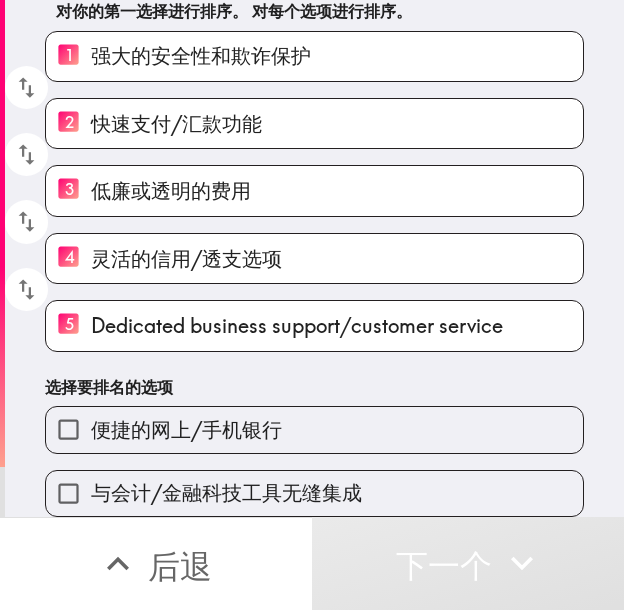 scroll, scrollTop: 124, scrollLeft: 0, axis: vertical 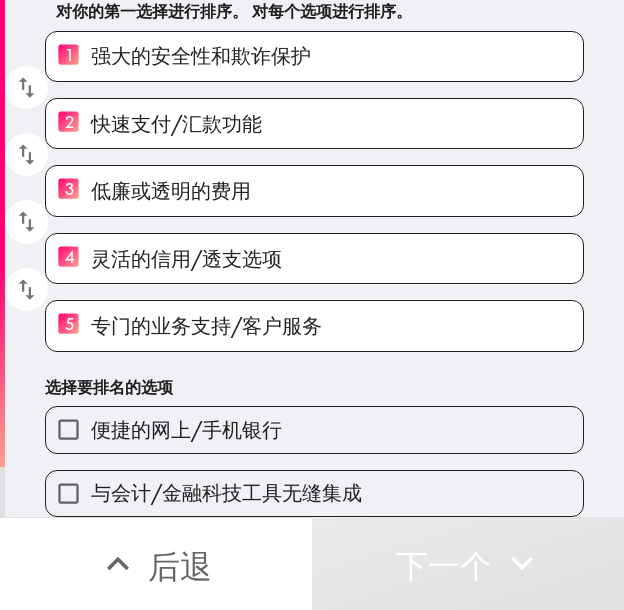 click on "与会计/金融科技工具无缝集成" at bounding box center [226, 492] 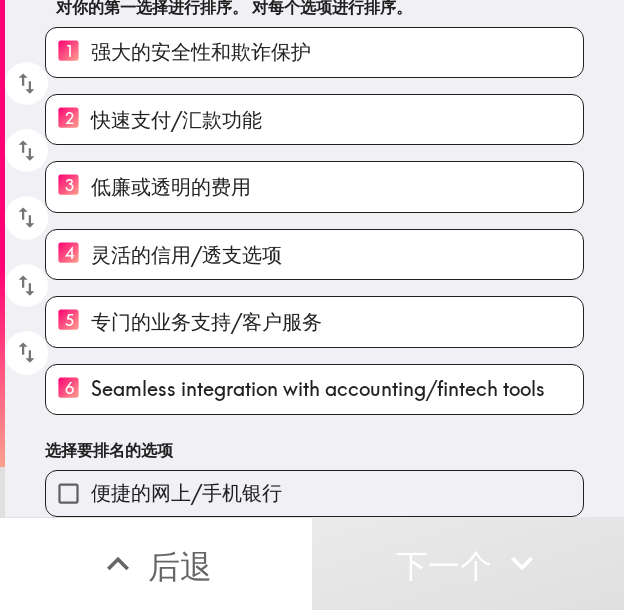 click on "便捷的网上/手机银行" at bounding box center [314, 493] 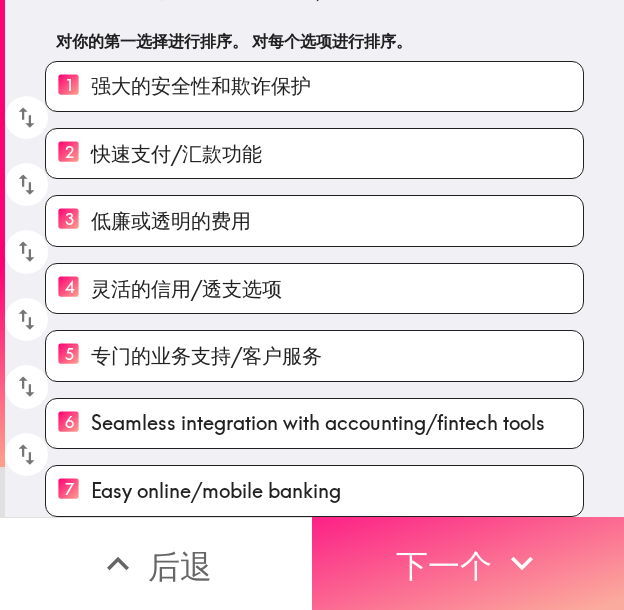 scroll, scrollTop: 94, scrollLeft: 0, axis: vertical 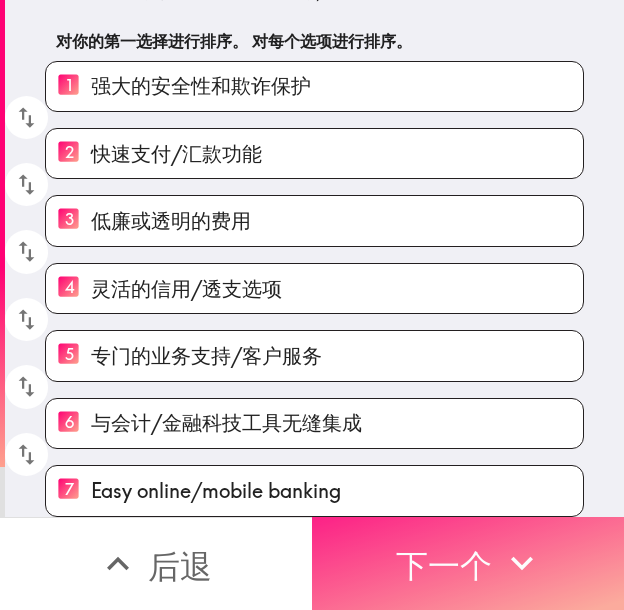 click on "下一个" at bounding box center [444, 566] 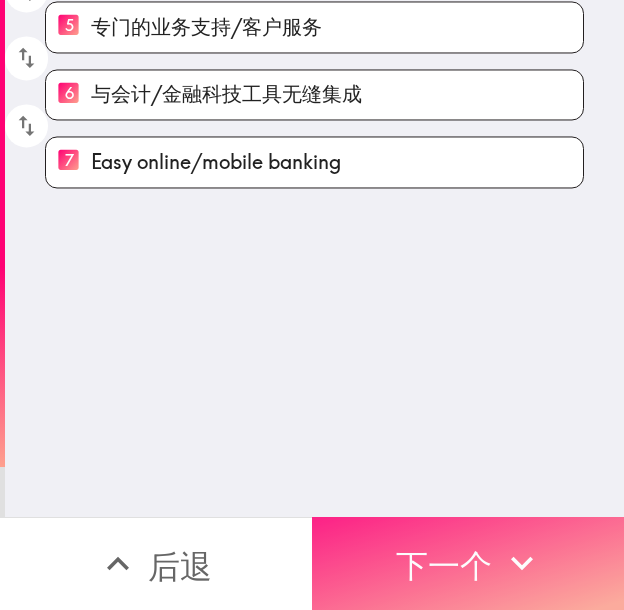 scroll, scrollTop: 0, scrollLeft: 0, axis: both 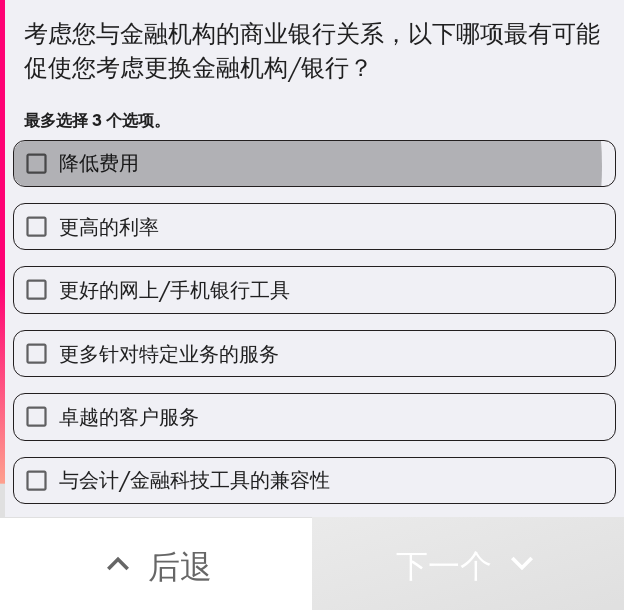 click on "降低费用" at bounding box center [314, 163] 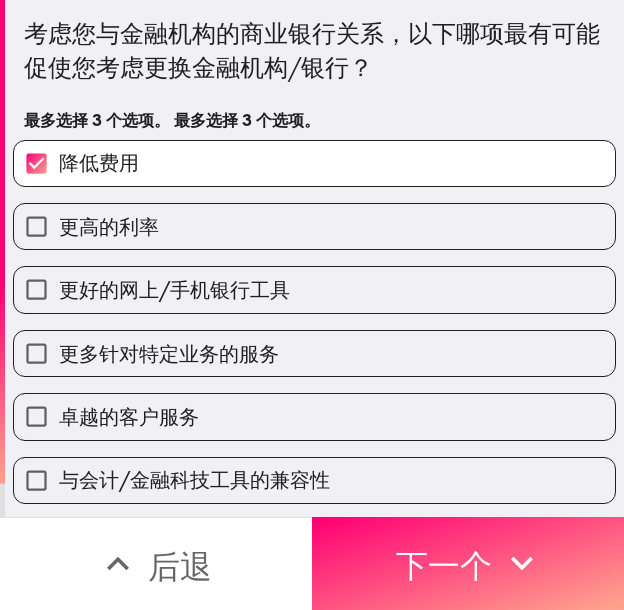 click on "降低费用" at bounding box center (314, 163) 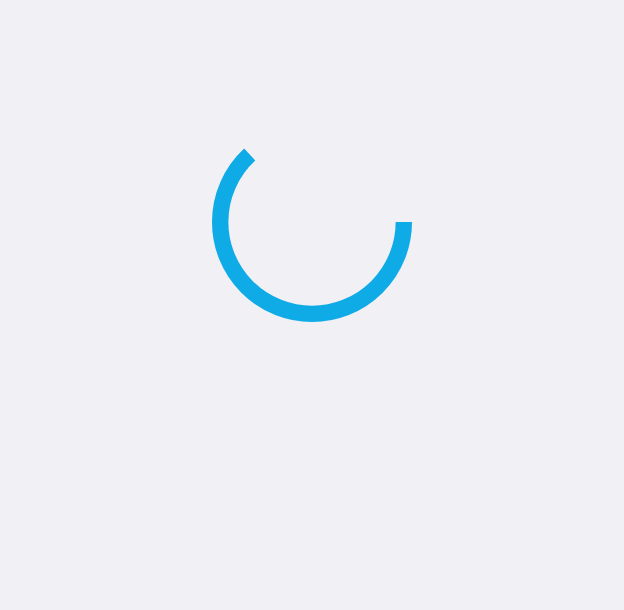 scroll, scrollTop: 0, scrollLeft: 0, axis: both 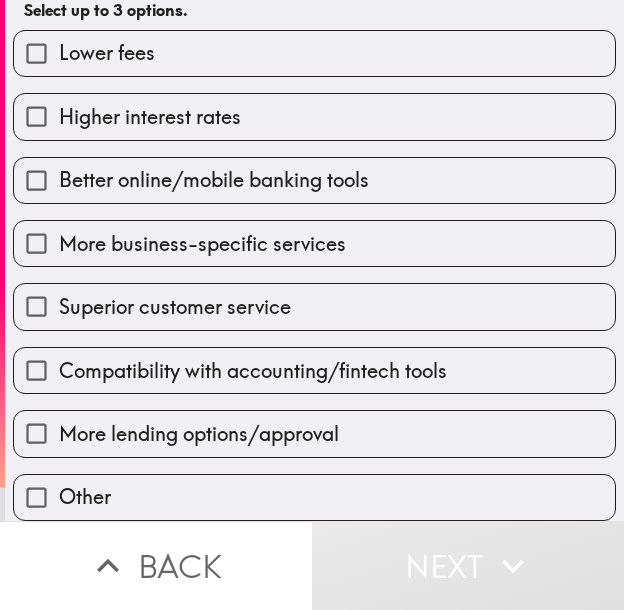drag, startPoint x: 302, startPoint y: 193, endPoint x: 273, endPoint y: 255, distance: 68.44706 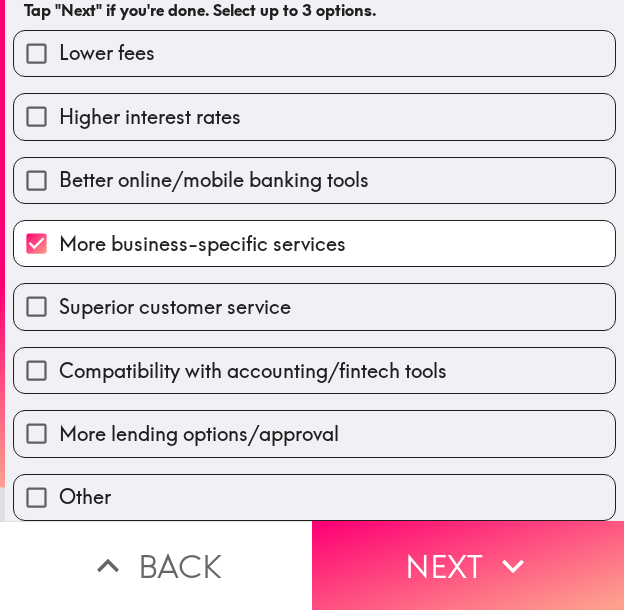 click on "Superior customer service" at bounding box center (314, 306) 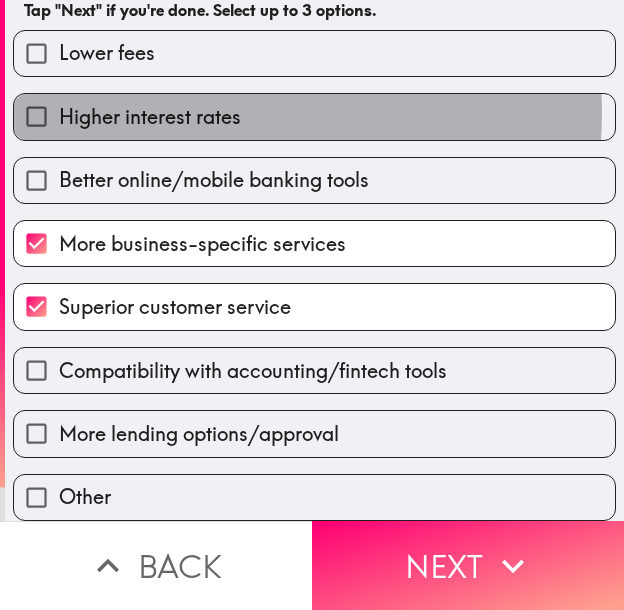 click on "Higher interest rates" at bounding box center (314, 116) 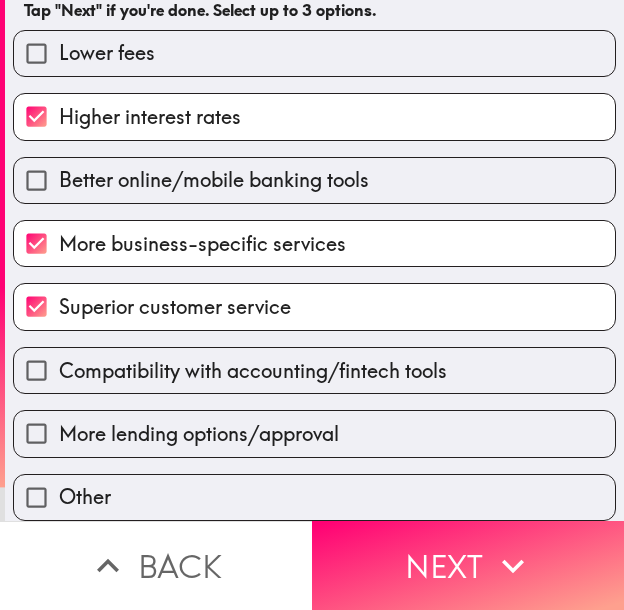 click on "Next" at bounding box center (468, 565) 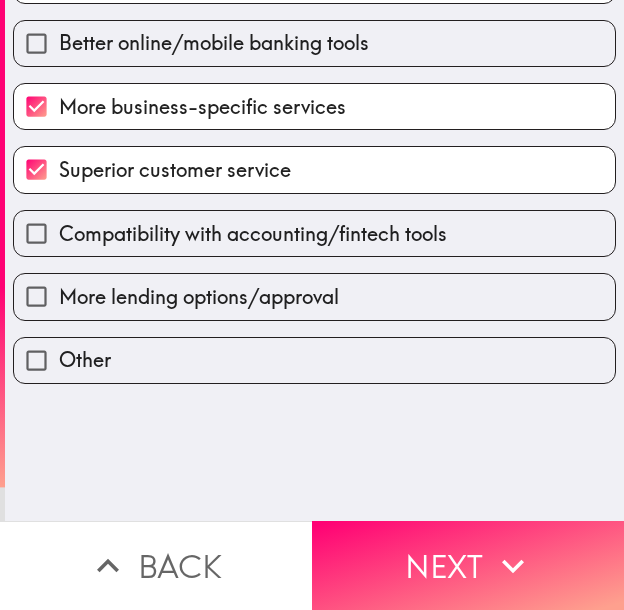 scroll, scrollTop: 0, scrollLeft: 0, axis: both 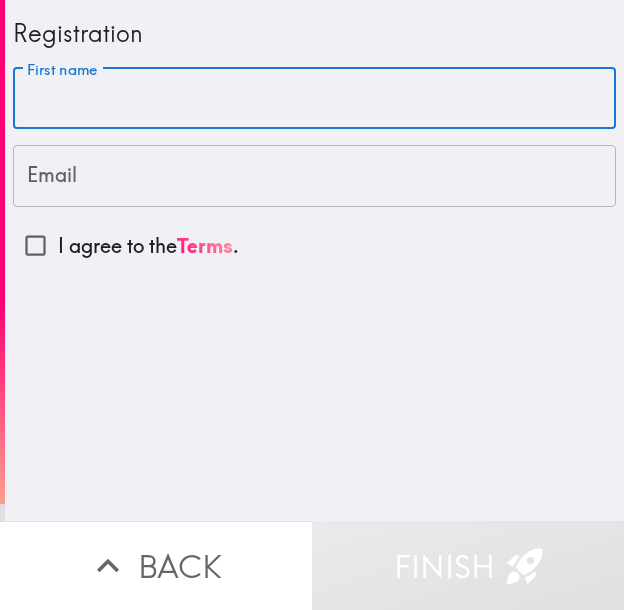 click on "First name" at bounding box center (314, 99) 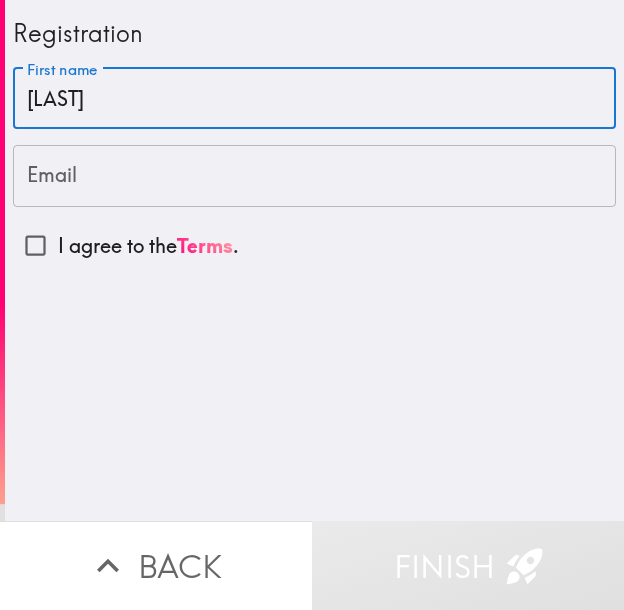type on "Moran" 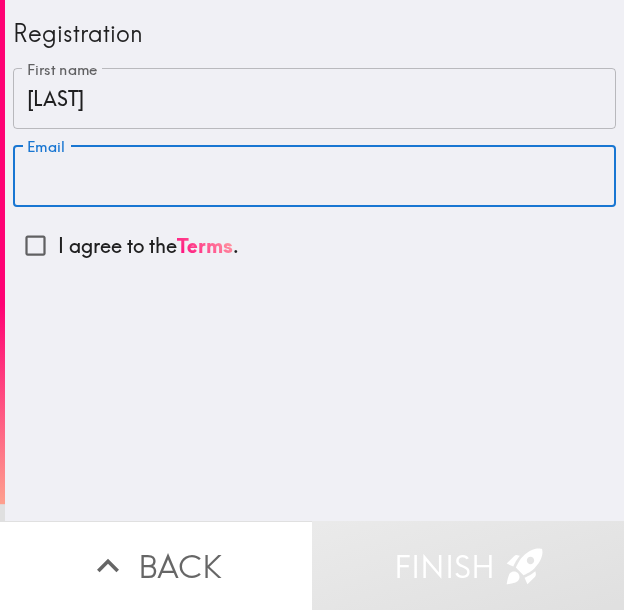 click on "Email" at bounding box center (314, 176) 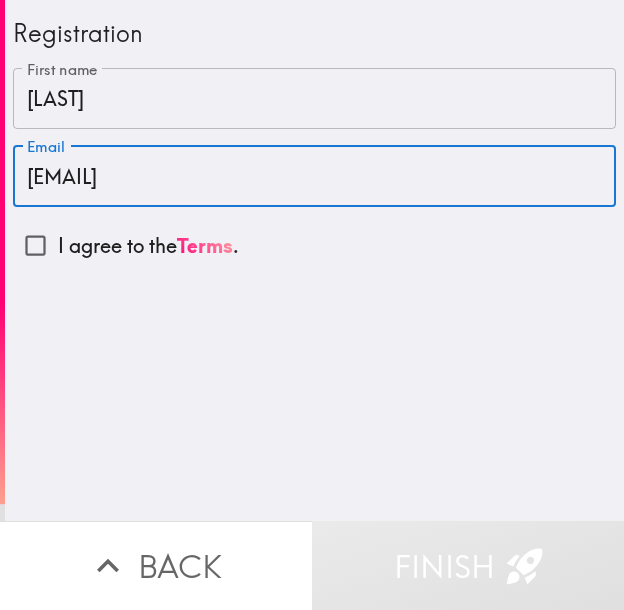 type on "cliffordmoran743@gmail.com" 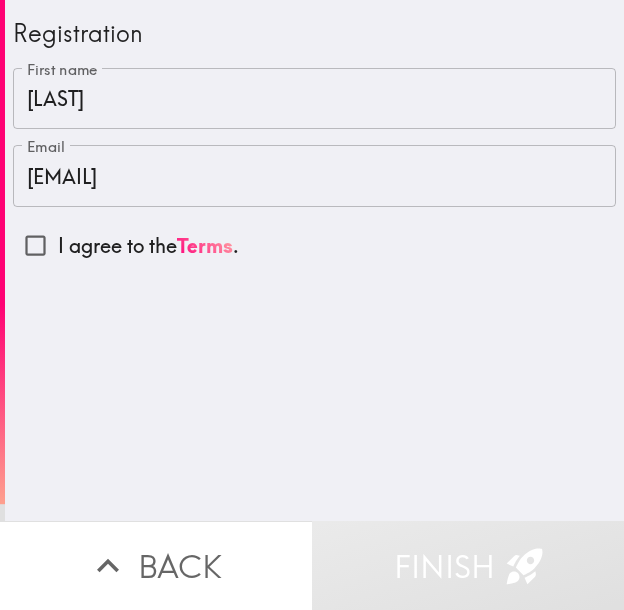 click on "I agree to the  Terms ." at bounding box center [148, 246] 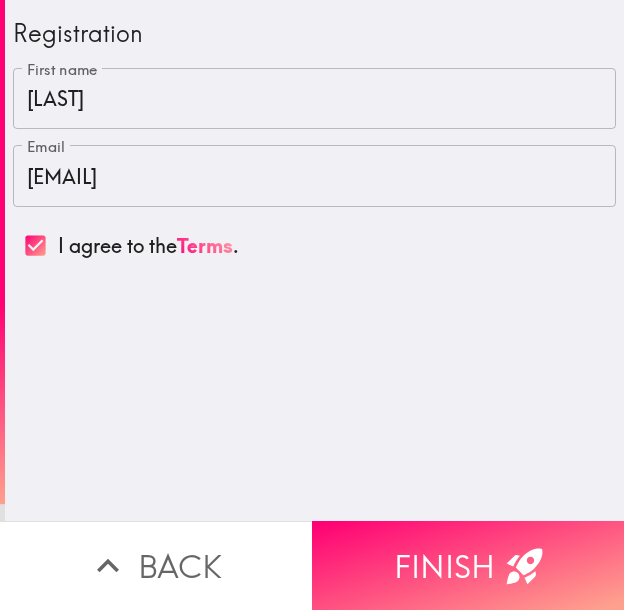 drag, startPoint x: 413, startPoint y: 539, endPoint x: 410, endPoint y: 524, distance: 15.297058 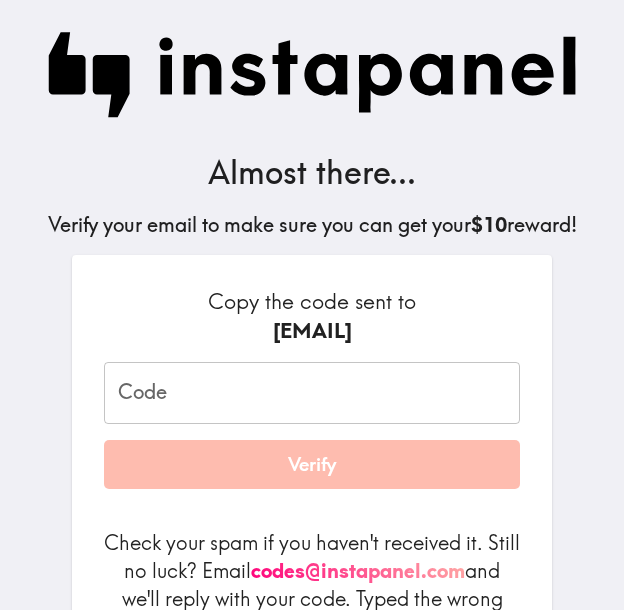 click on "Code" at bounding box center [312, 393] 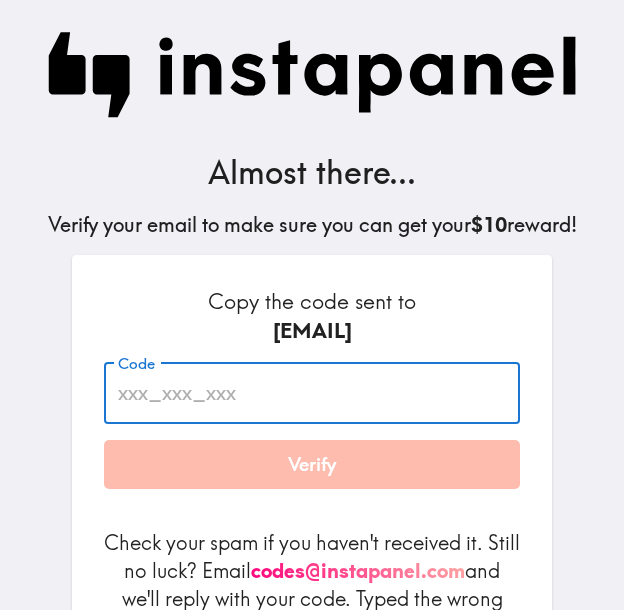 paste on "D6d_fpU_PUM" 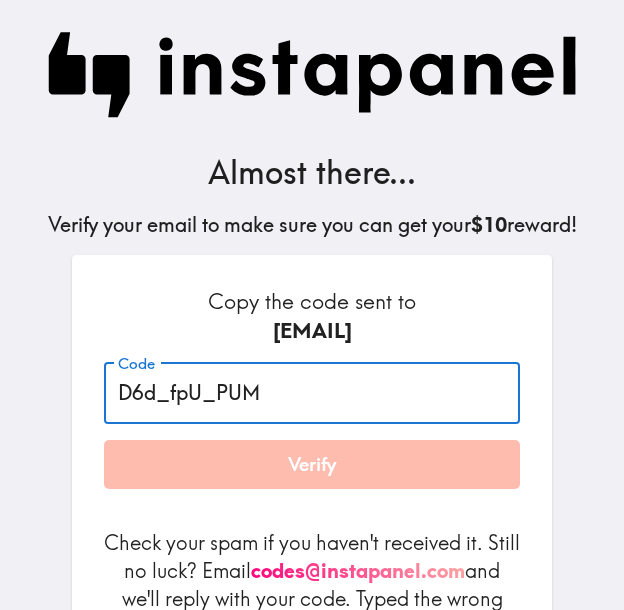 type on "D6d_fpU_PUM" 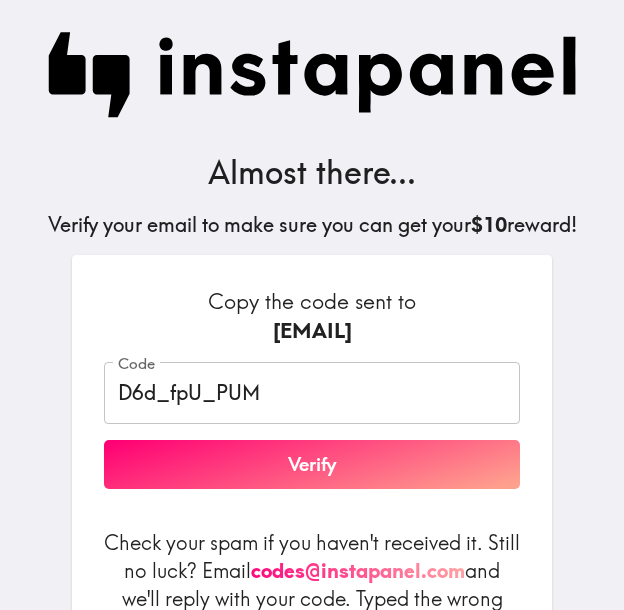 click on "Verify" at bounding box center (312, 465) 